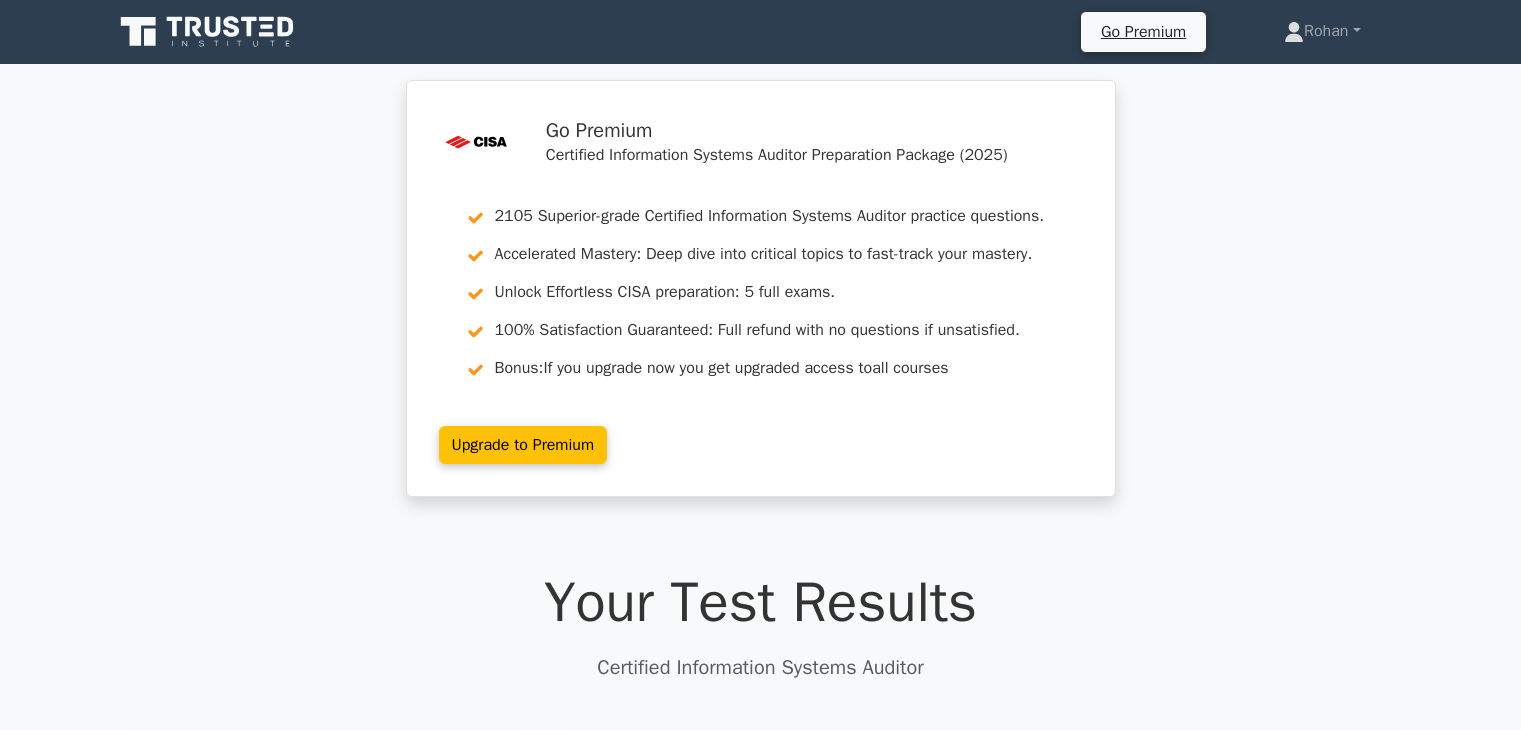 scroll, scrollTop: 1372, scrollLeft: 0, axis: vertical 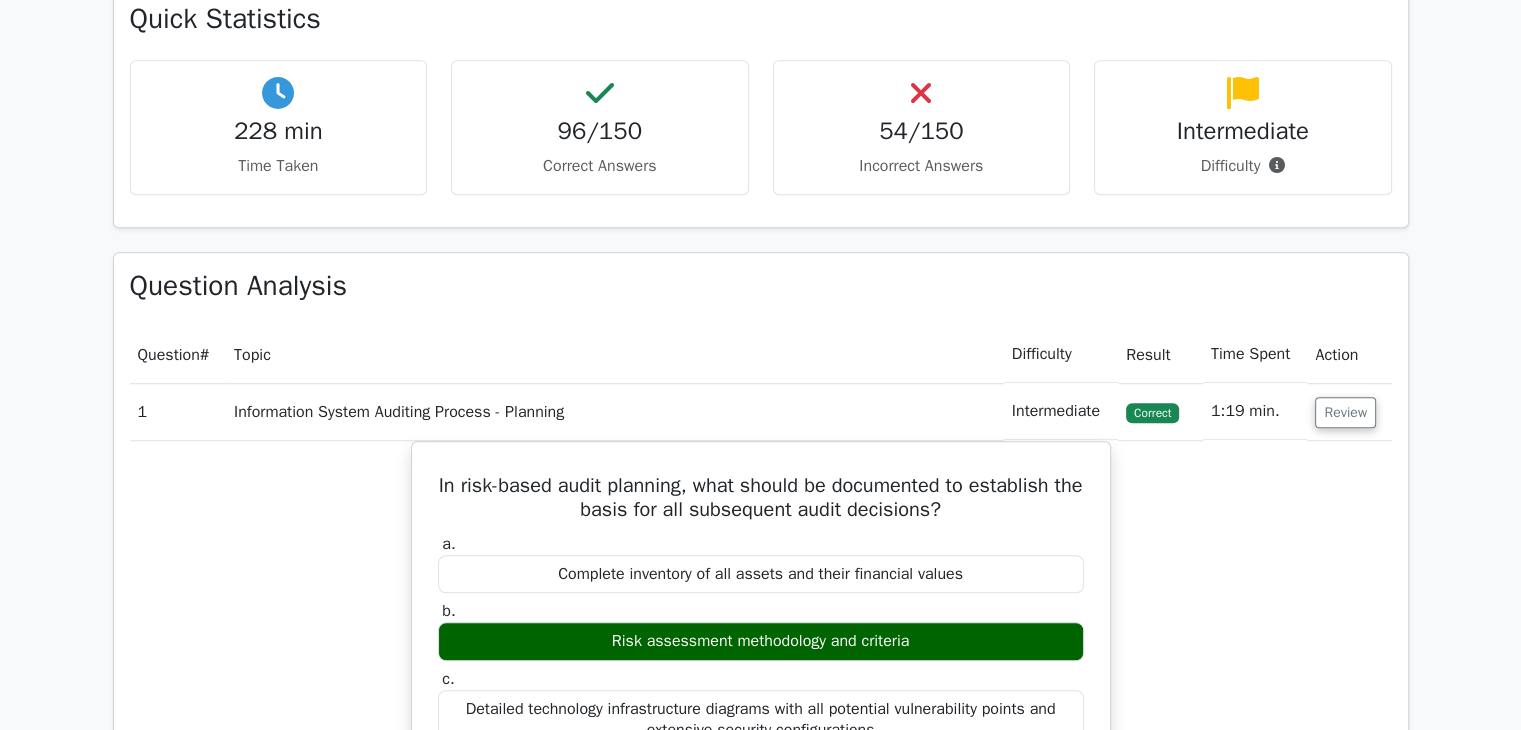click on "Result" at bounding box center (1160, 354) 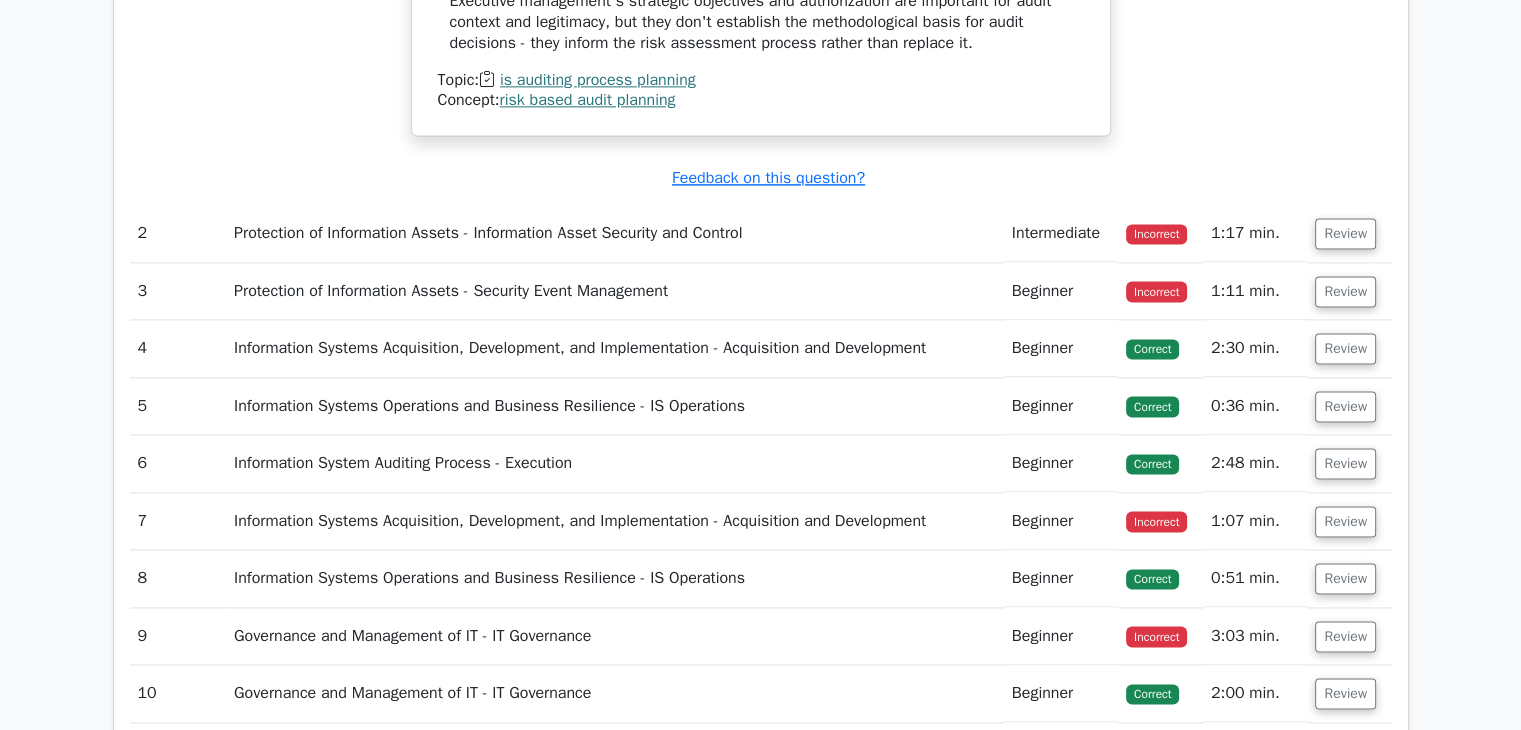 scroll, scrollTop: 2742, scrollLeft: 0, axis: vertical 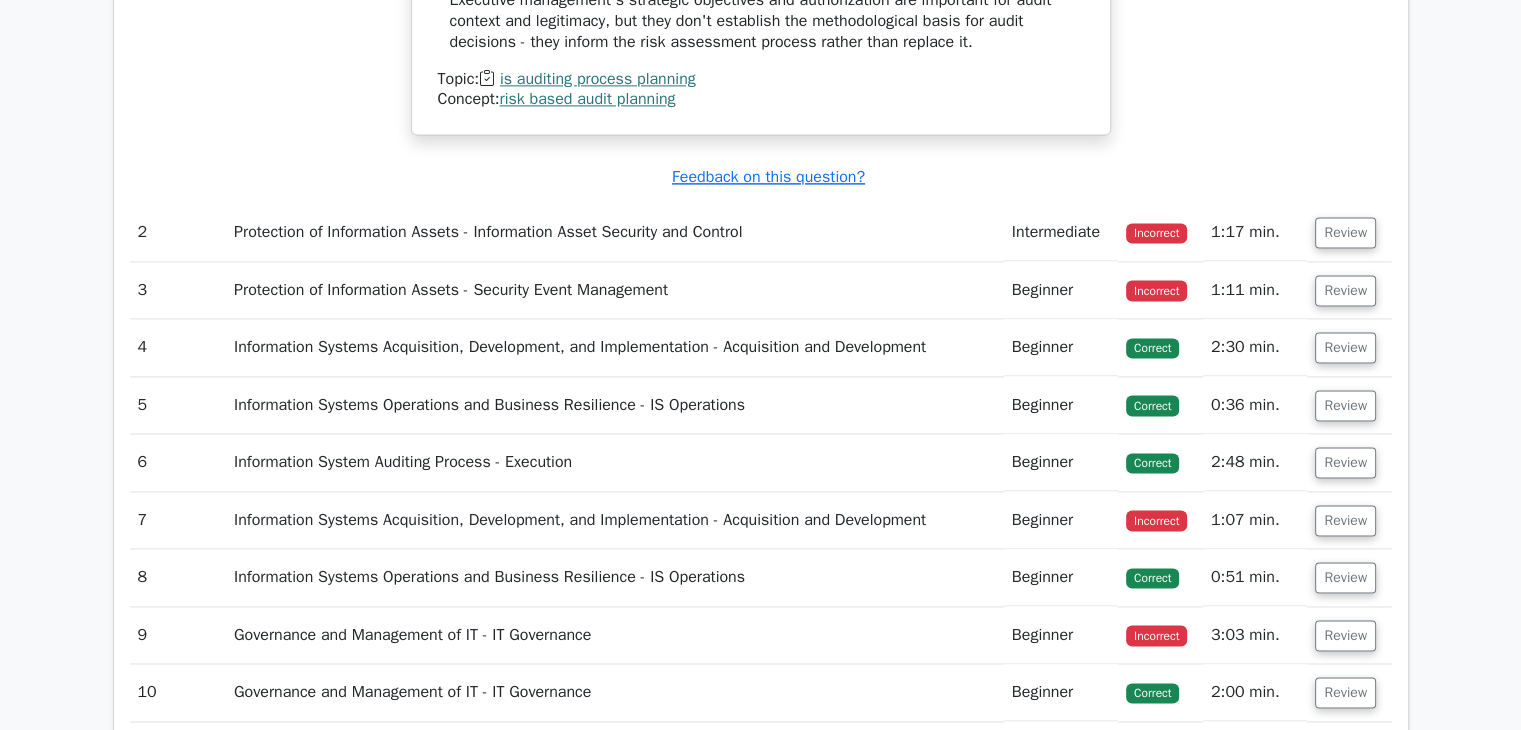 click on "Review" at bounding box center [1345, 232] 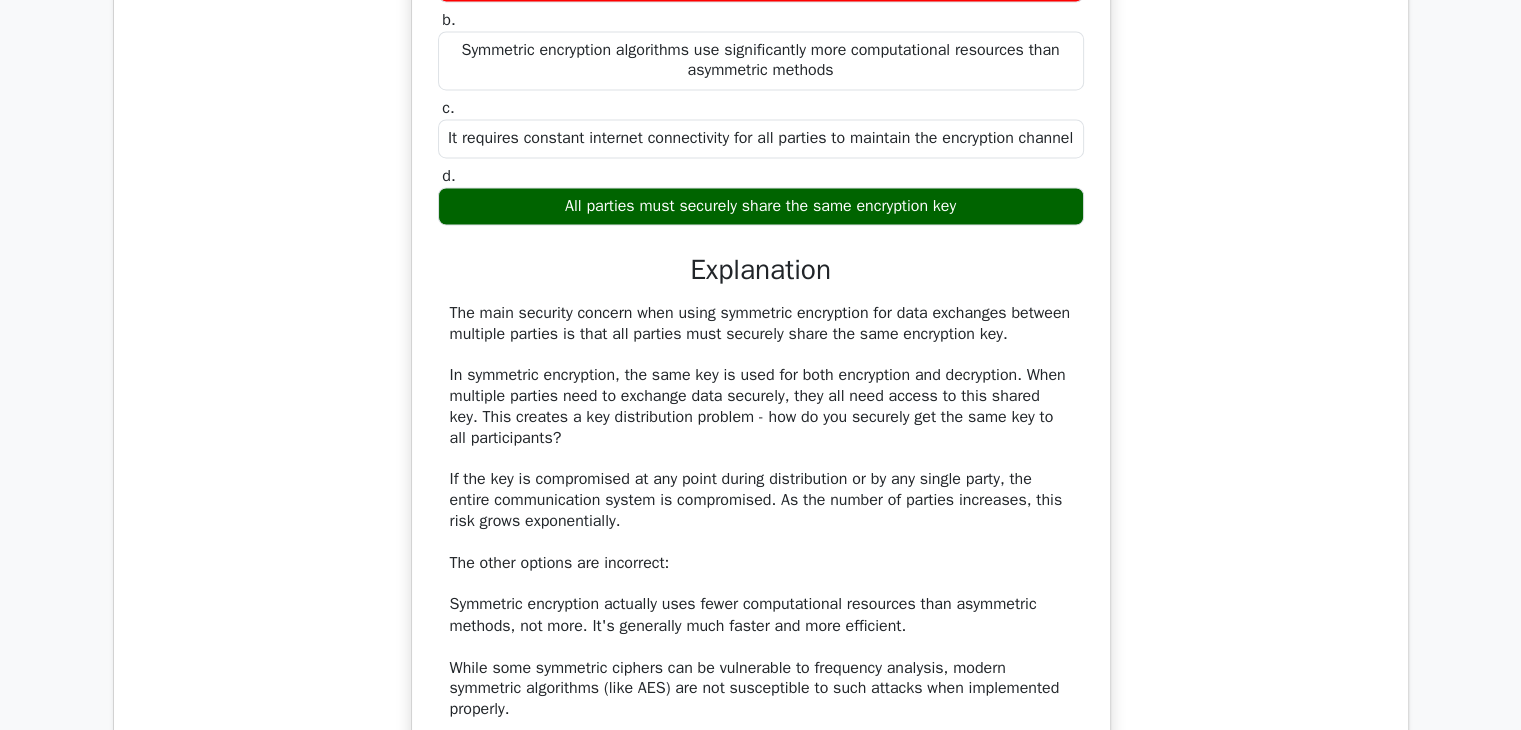scroll, scrollTop: 3176, scrollLeft: 0, axis: vertical 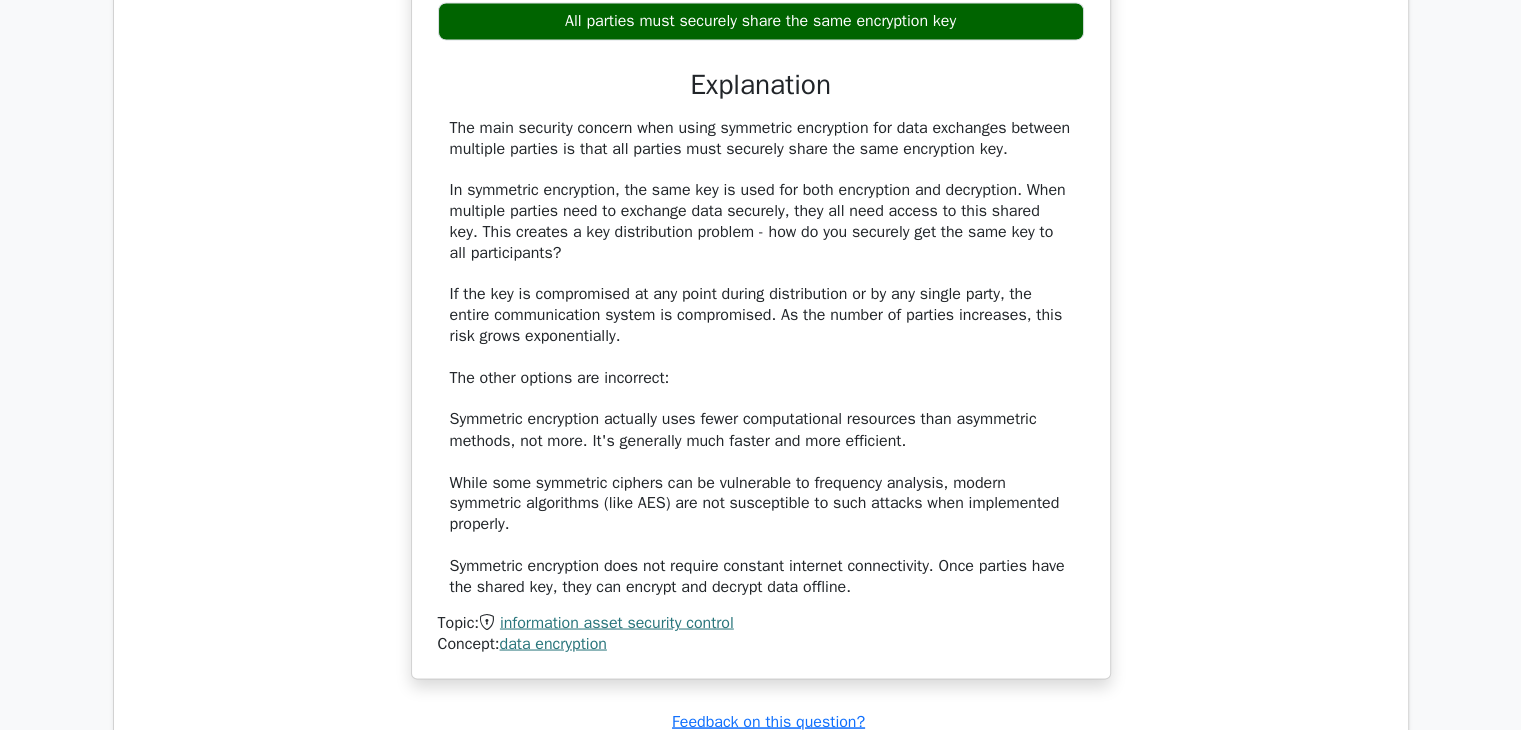 drag, startPoint x: 711, startPoint y: 257, endPoint x: 191, endPoint y: 269, distance: 520.1384 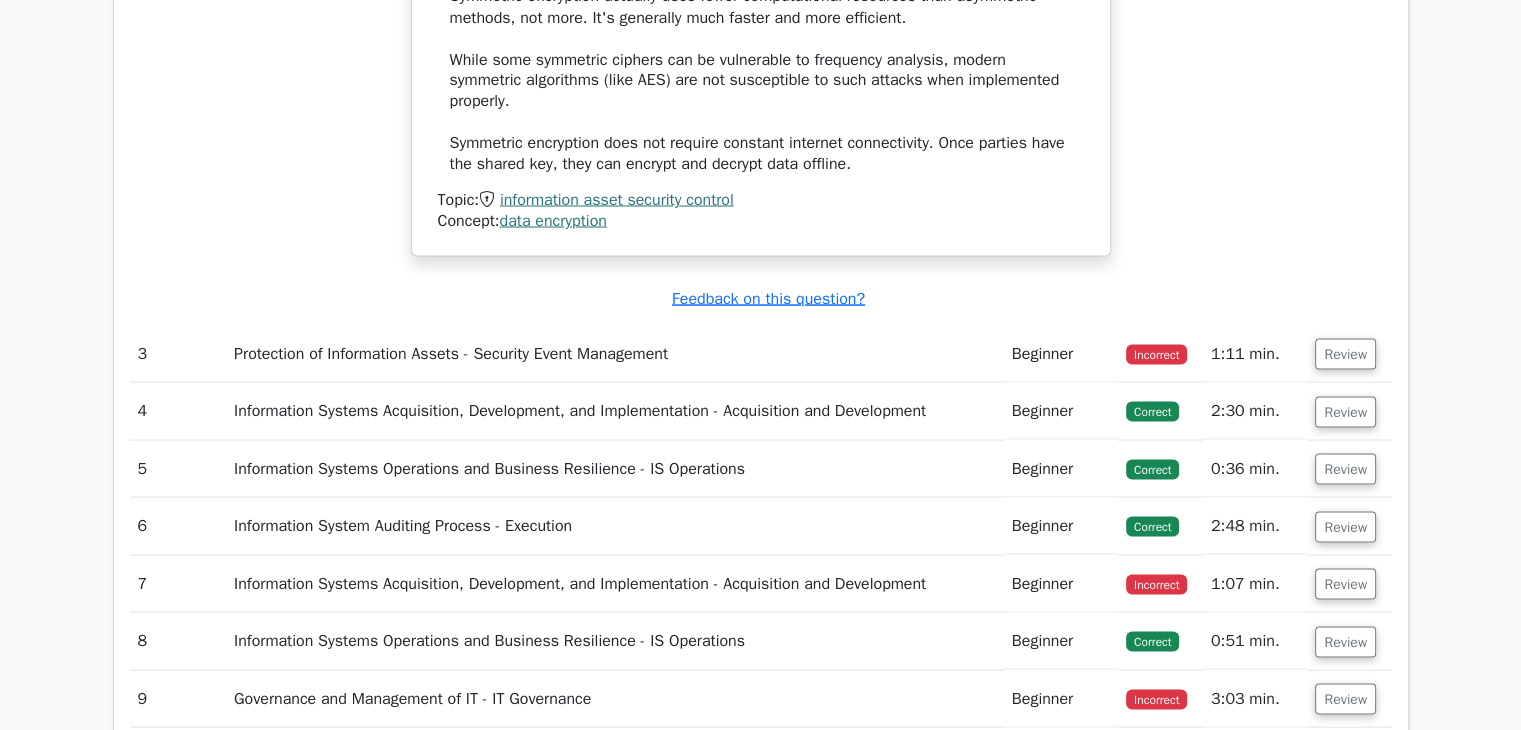 scroll, scrollTop: 3775, scrollLeft: 0, axis: vertical 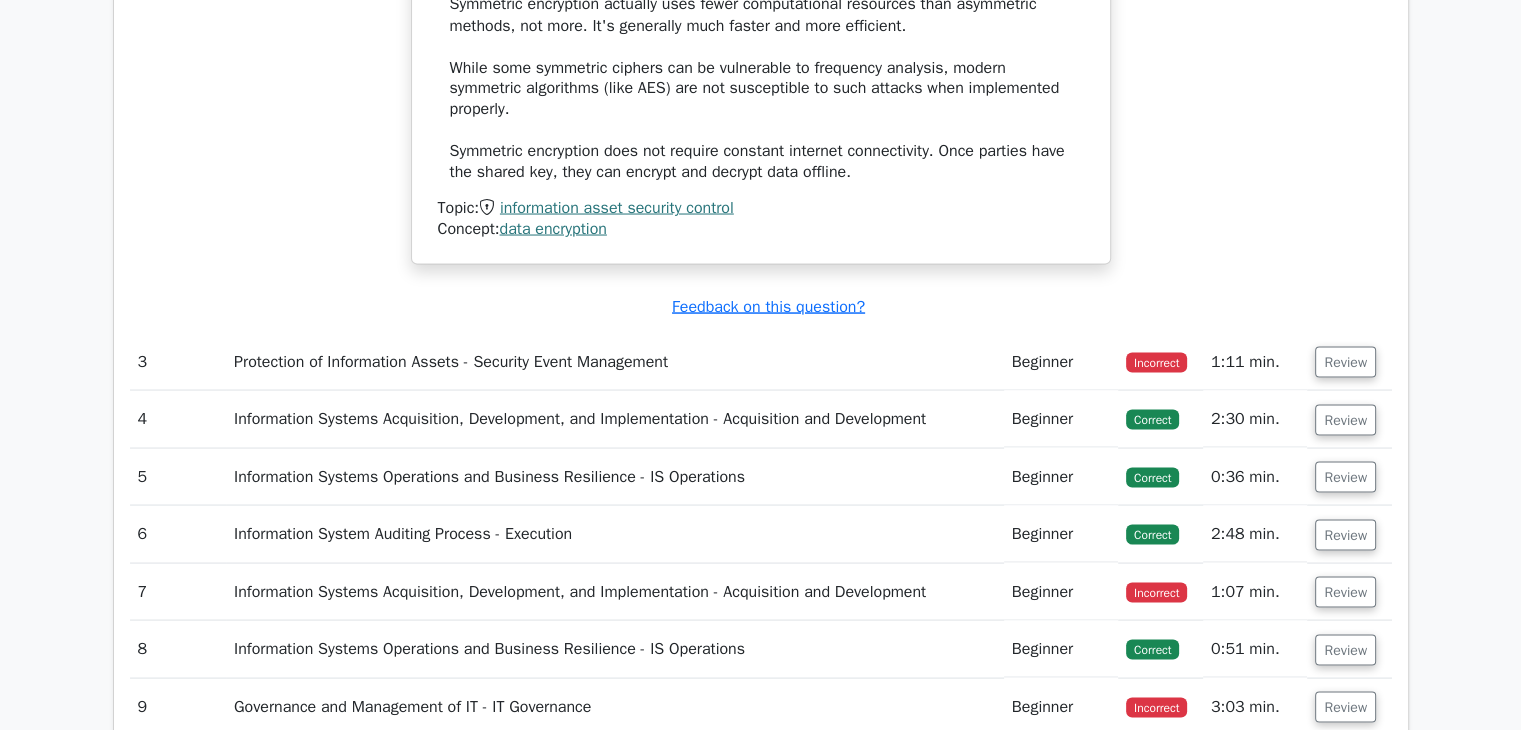 click on "Review" at bounding box center [1345, 361] 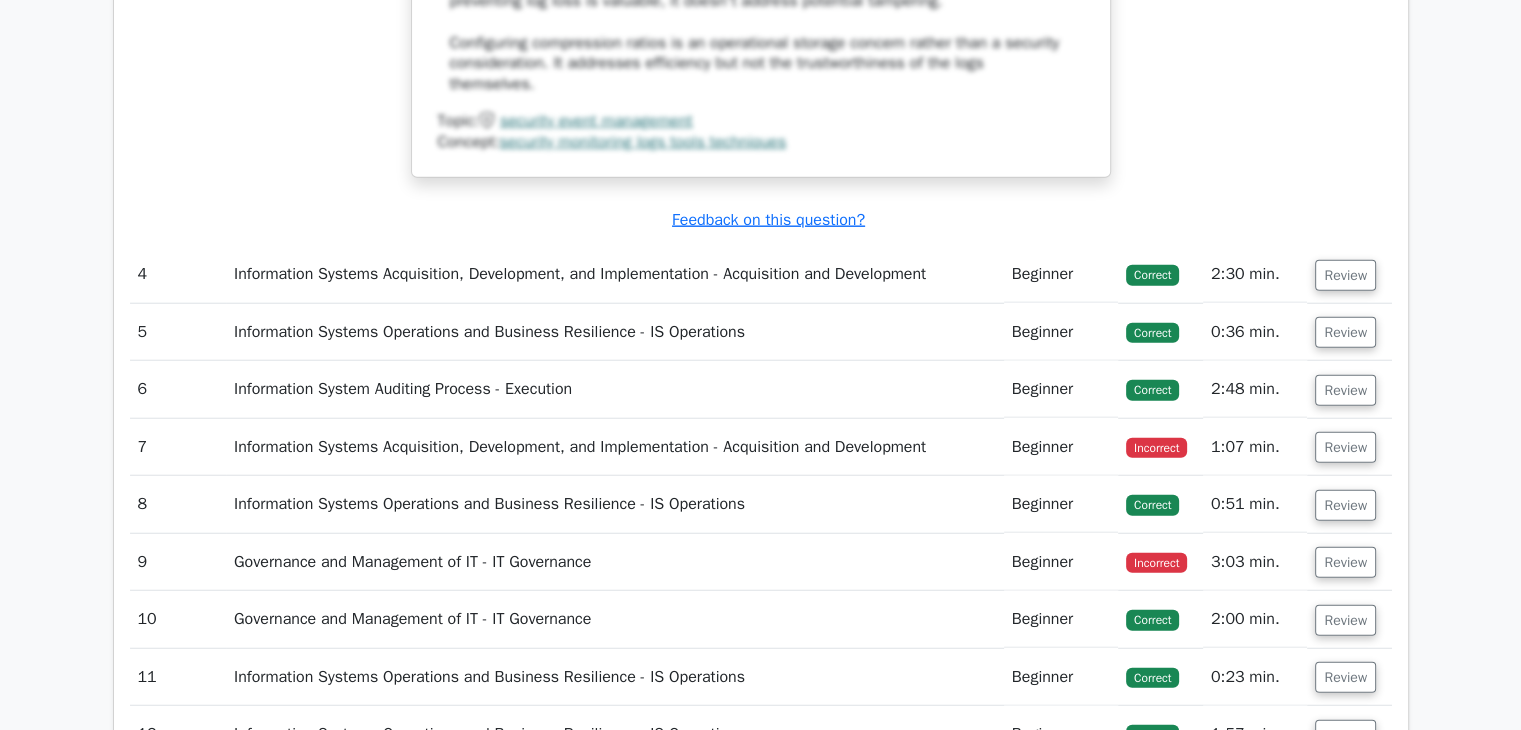 scroll, scrollTop: 5062, scrollLeft: 0, axis: vertical 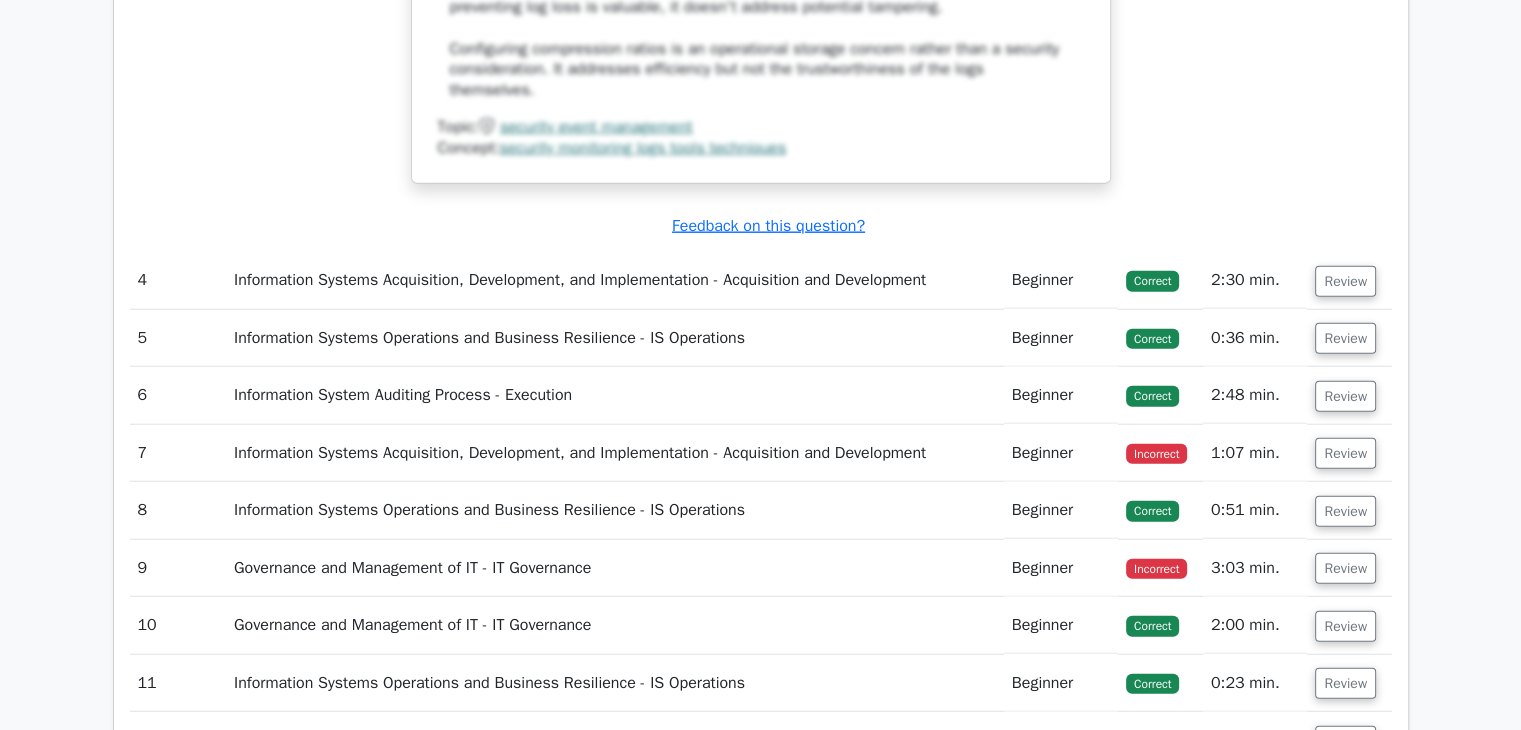click on "Review" at bounding box center (1345, 453) 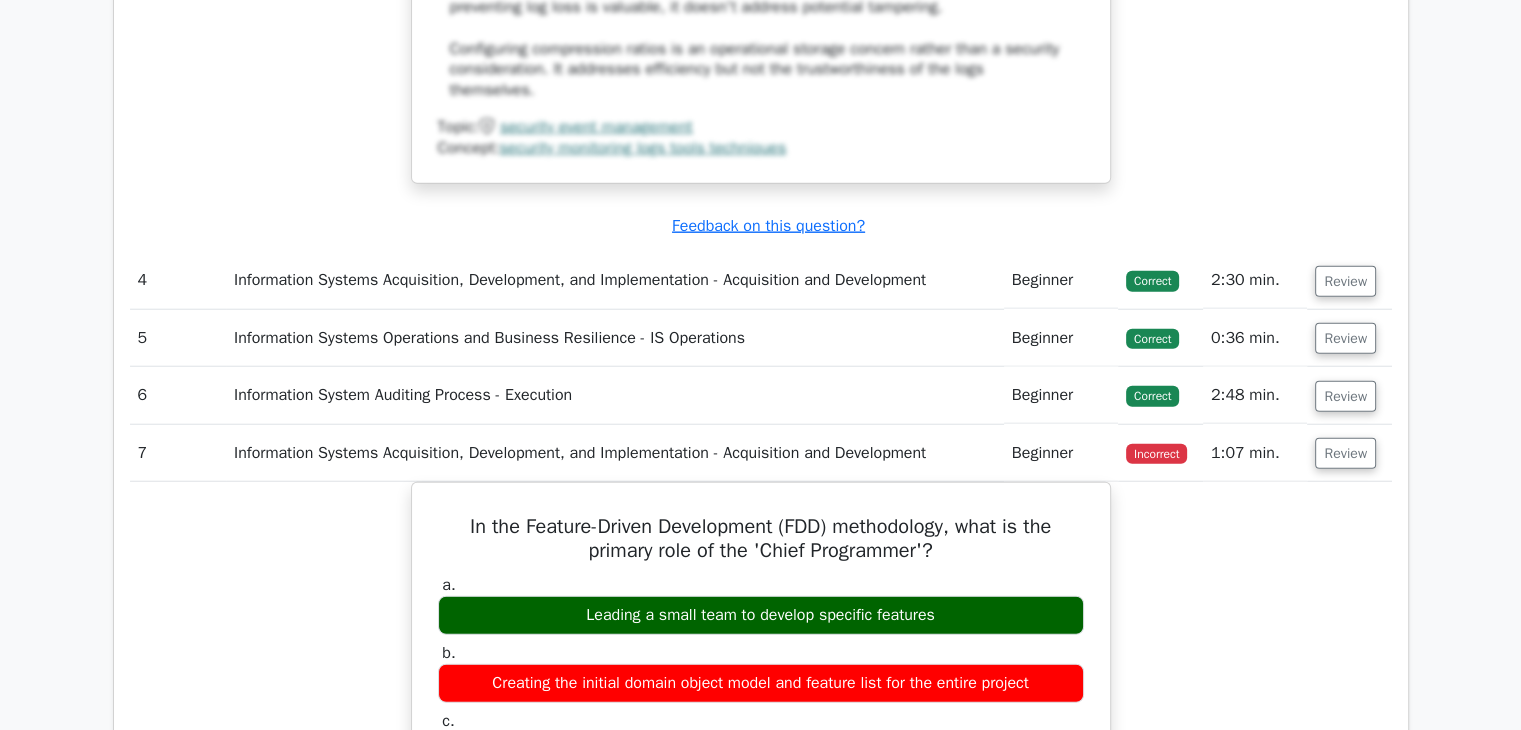 click on "Review" at bounding box center [1345, 396] 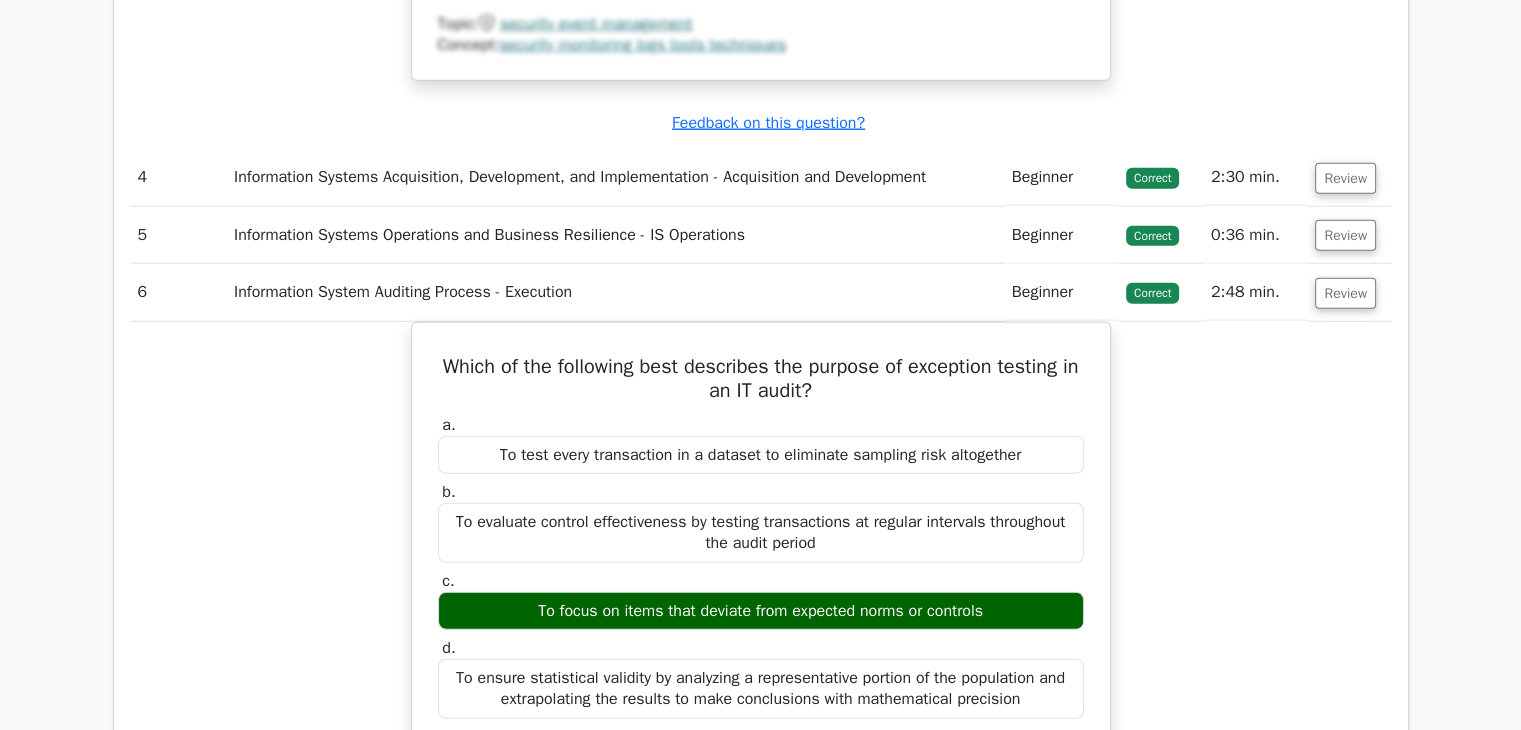 scroll, scrollTop: 5227, scrollLeft: 0, axis: vertical 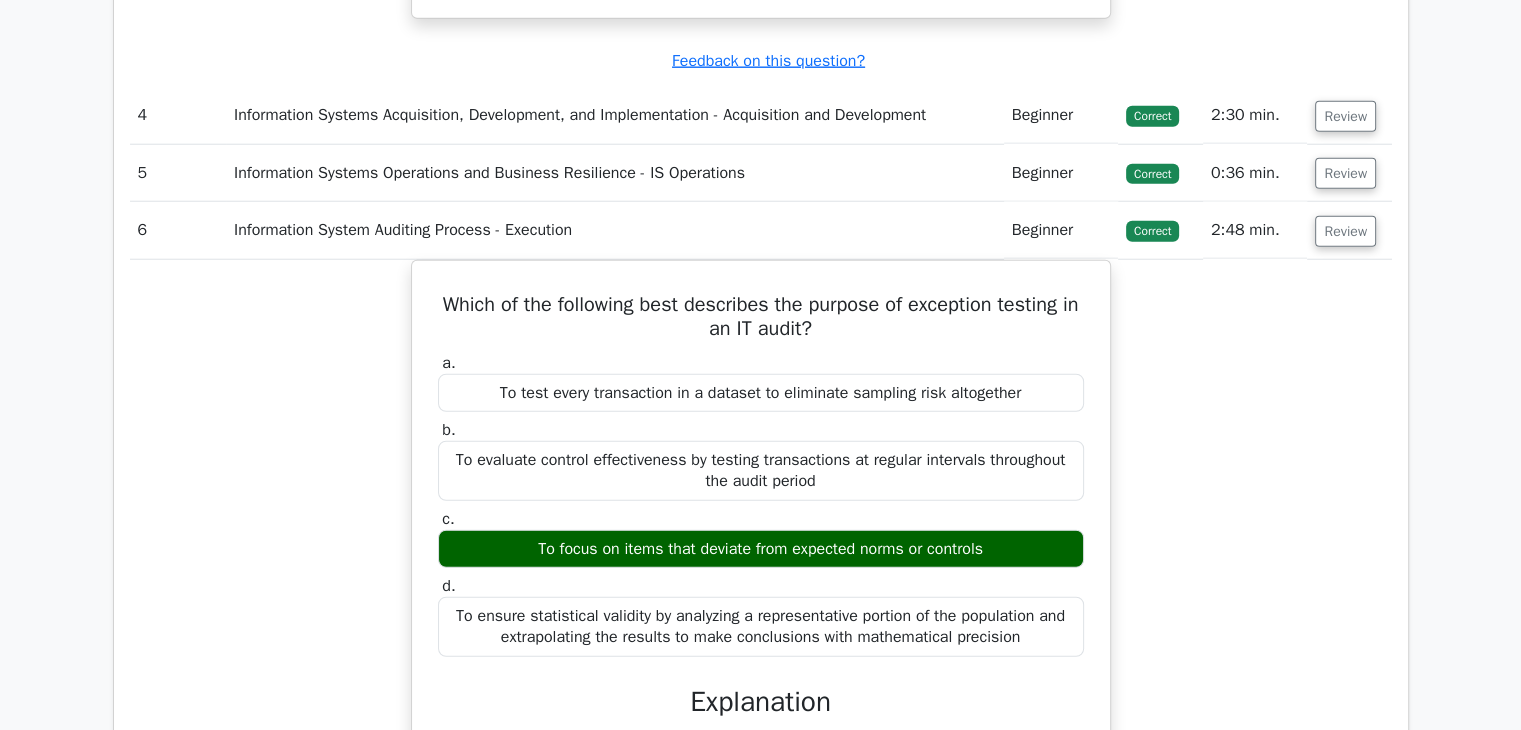click on "Review" at bounding box center [1345, 231] 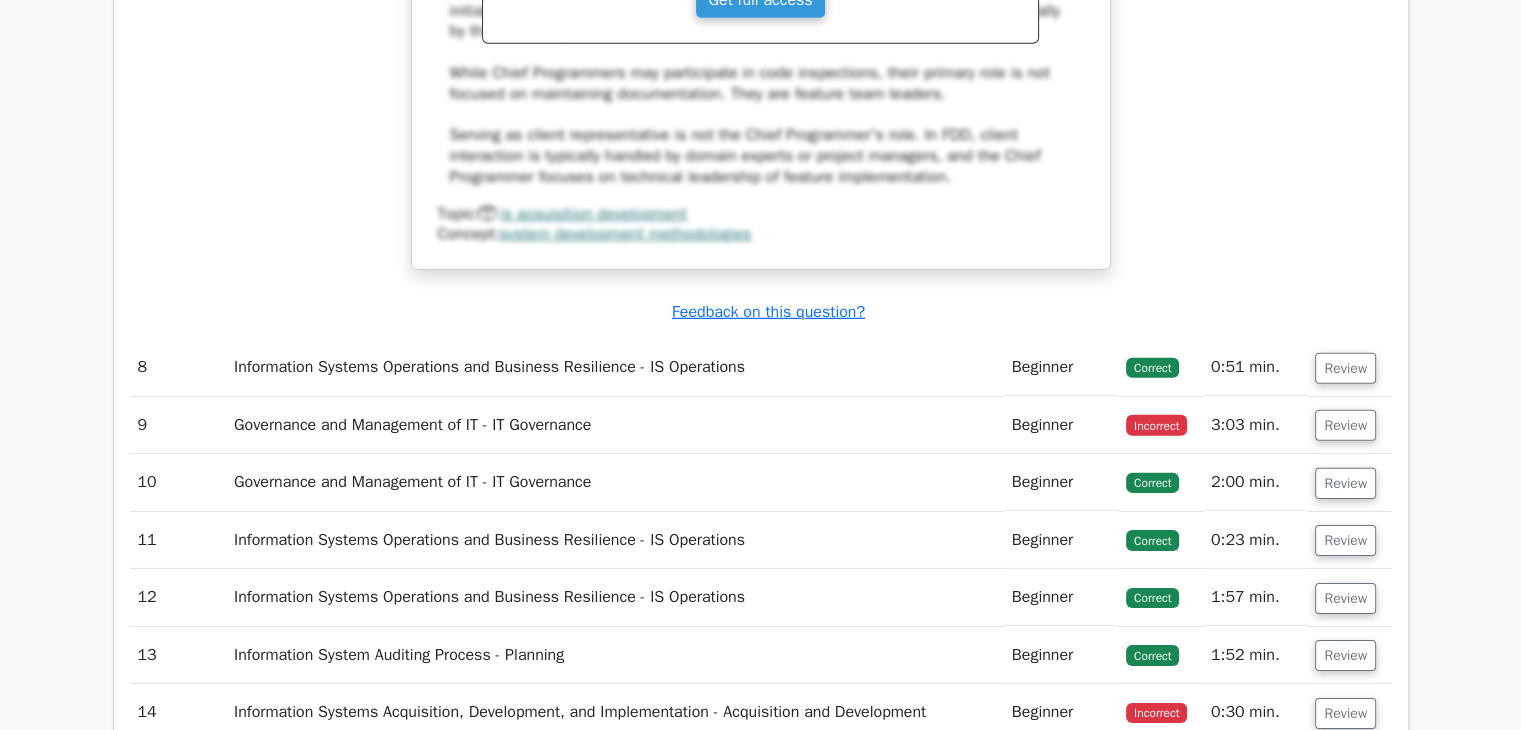 scroll, scrollTop: 6186, scrollLeft: 0, axis: vertical 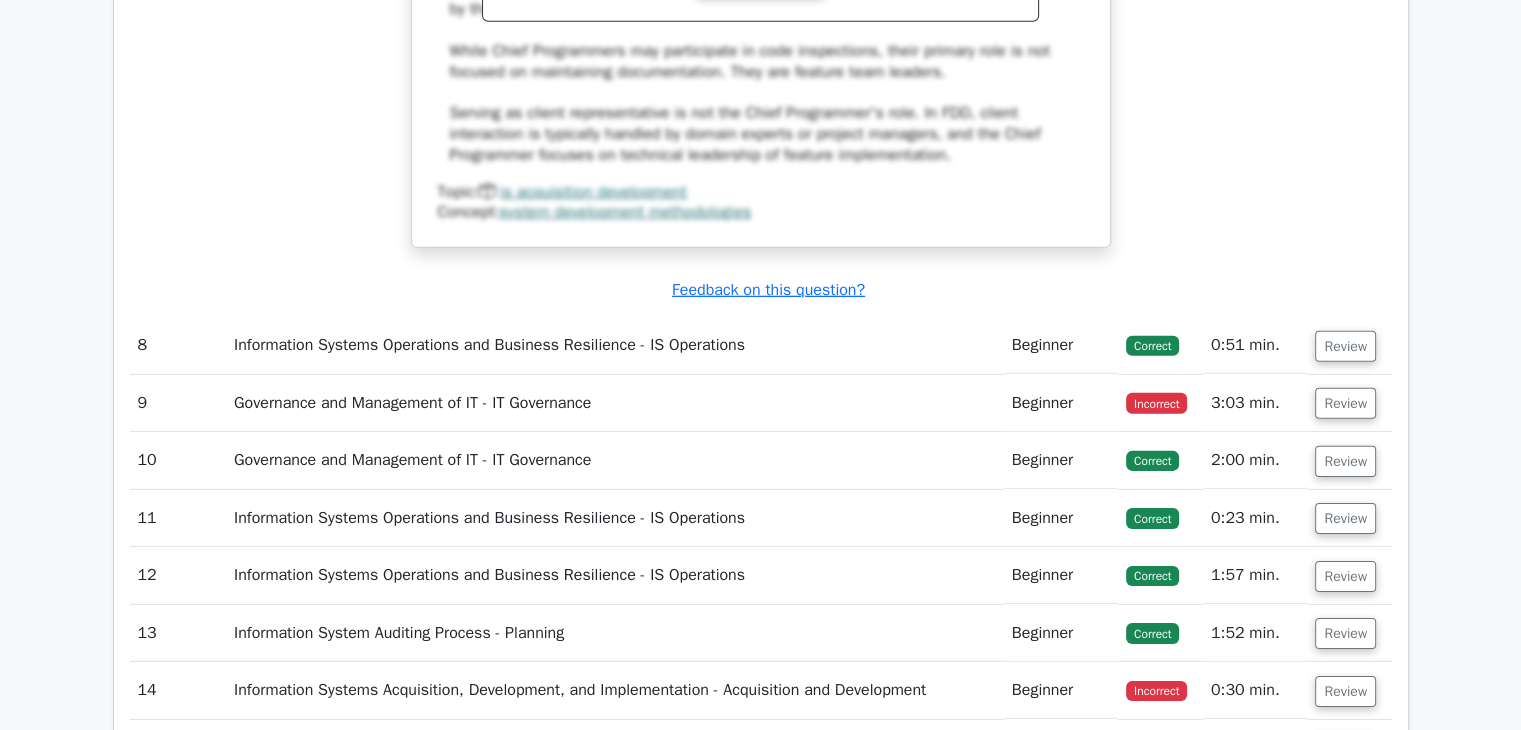 click on "Review" at bounding box center (1345, 403) 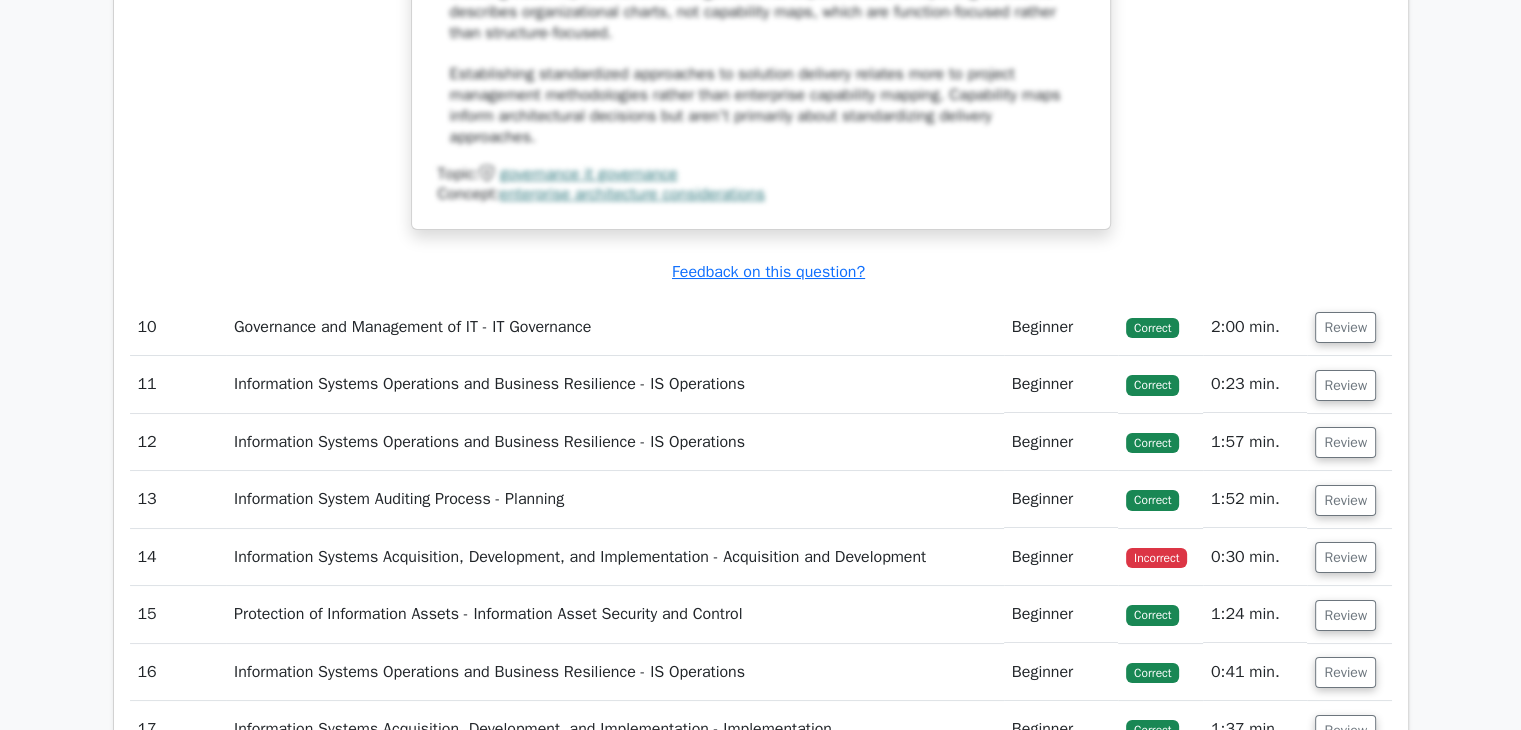 scroll, scrollTop: 7477, scrollLeft: 0, axis: vertical 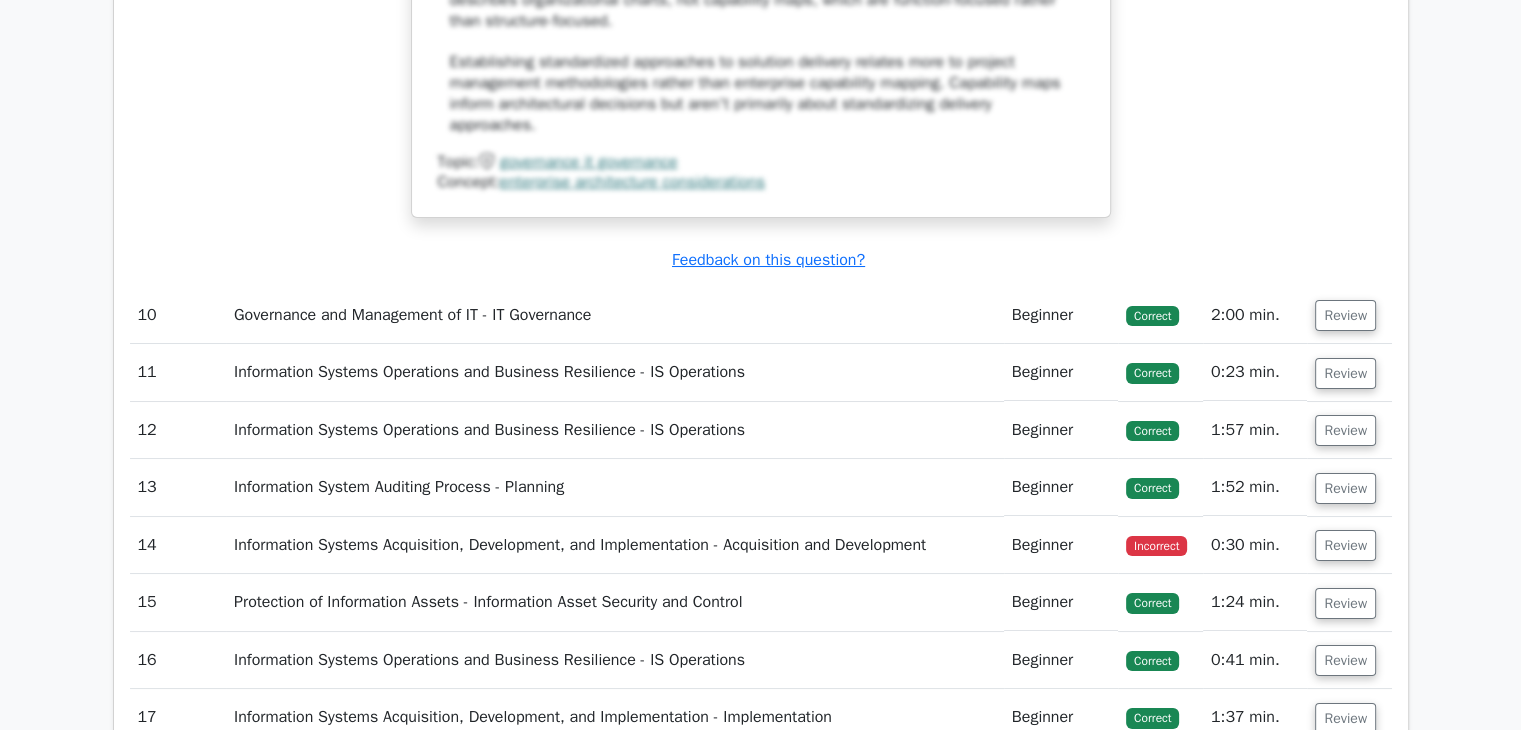 click on "Review" at bounding box center [1345, 545] 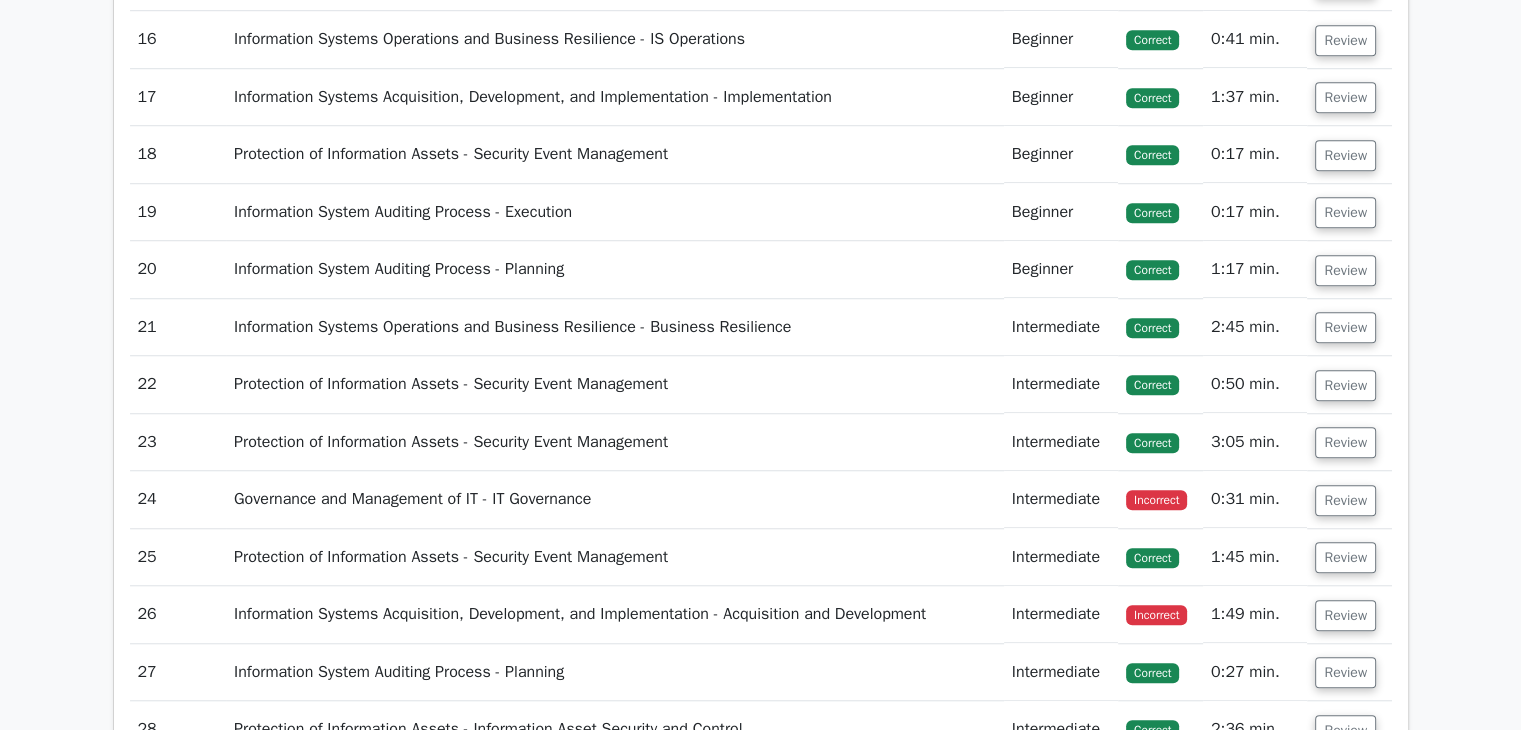 scroll, scrollTop: 9126, scrollLeft: 0, axis: vertical 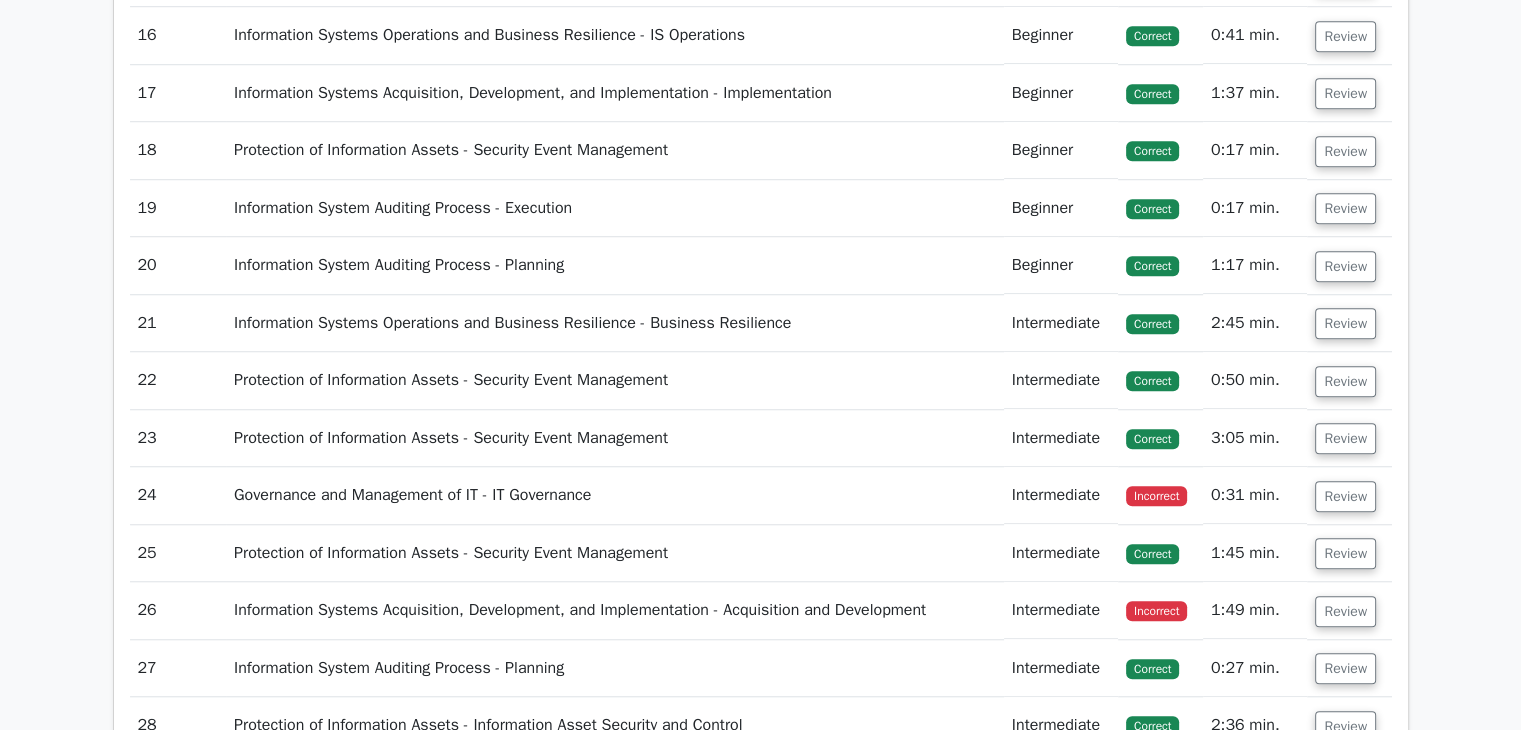 click on "Review" at bounding box center (1345, 496) 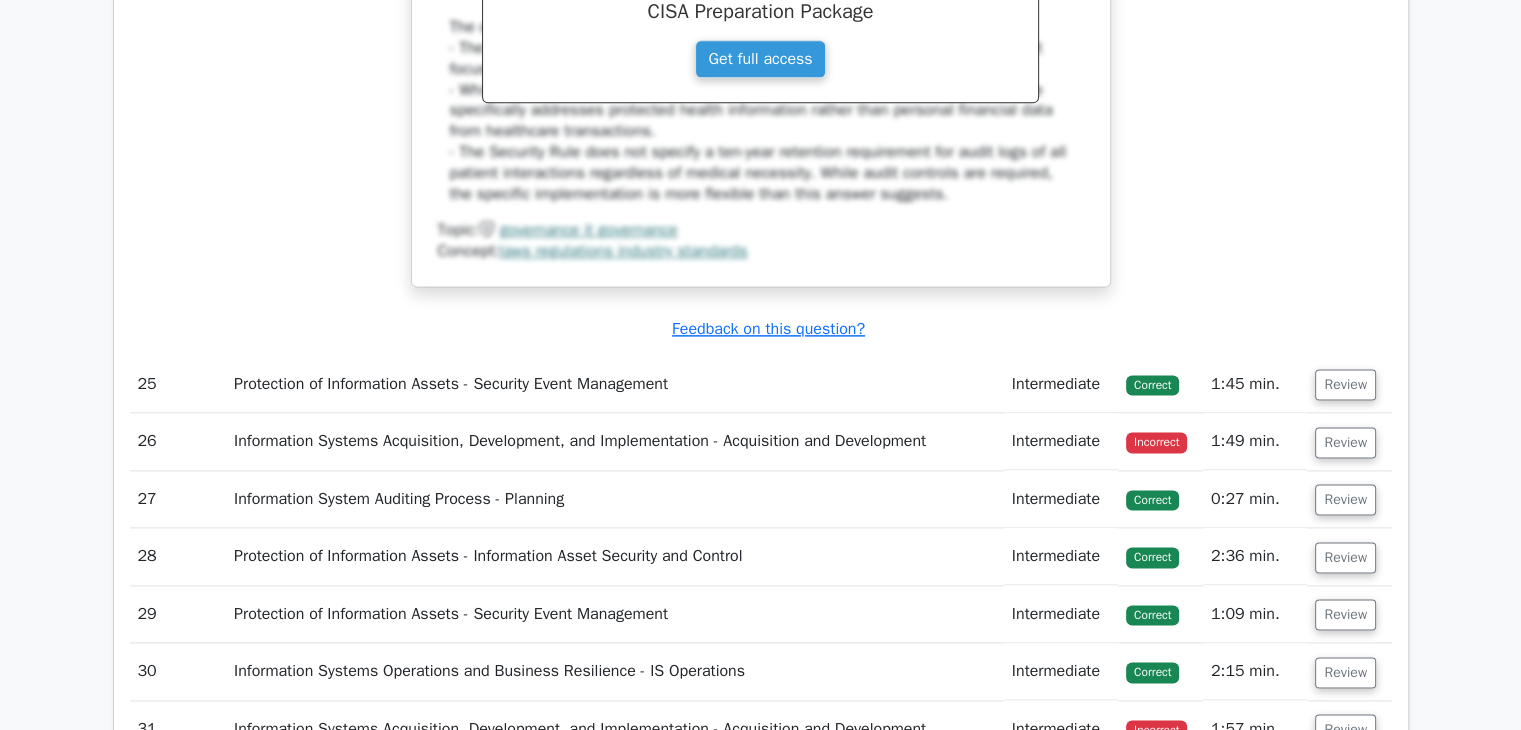 scroll, scrollTop: 10188, scrollLeft: 0, axis: vertical 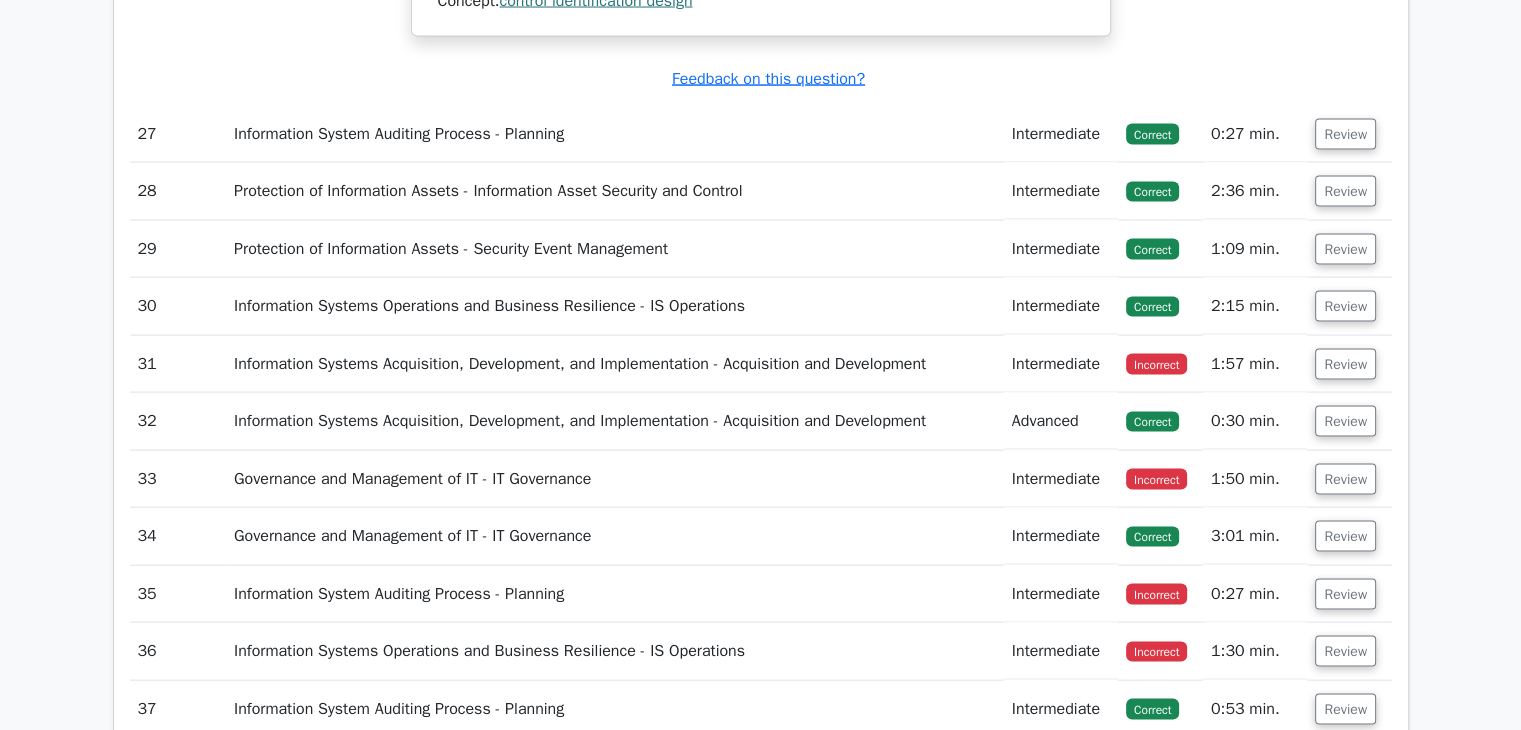 click on "Review" at bounding box center [1345, 364] 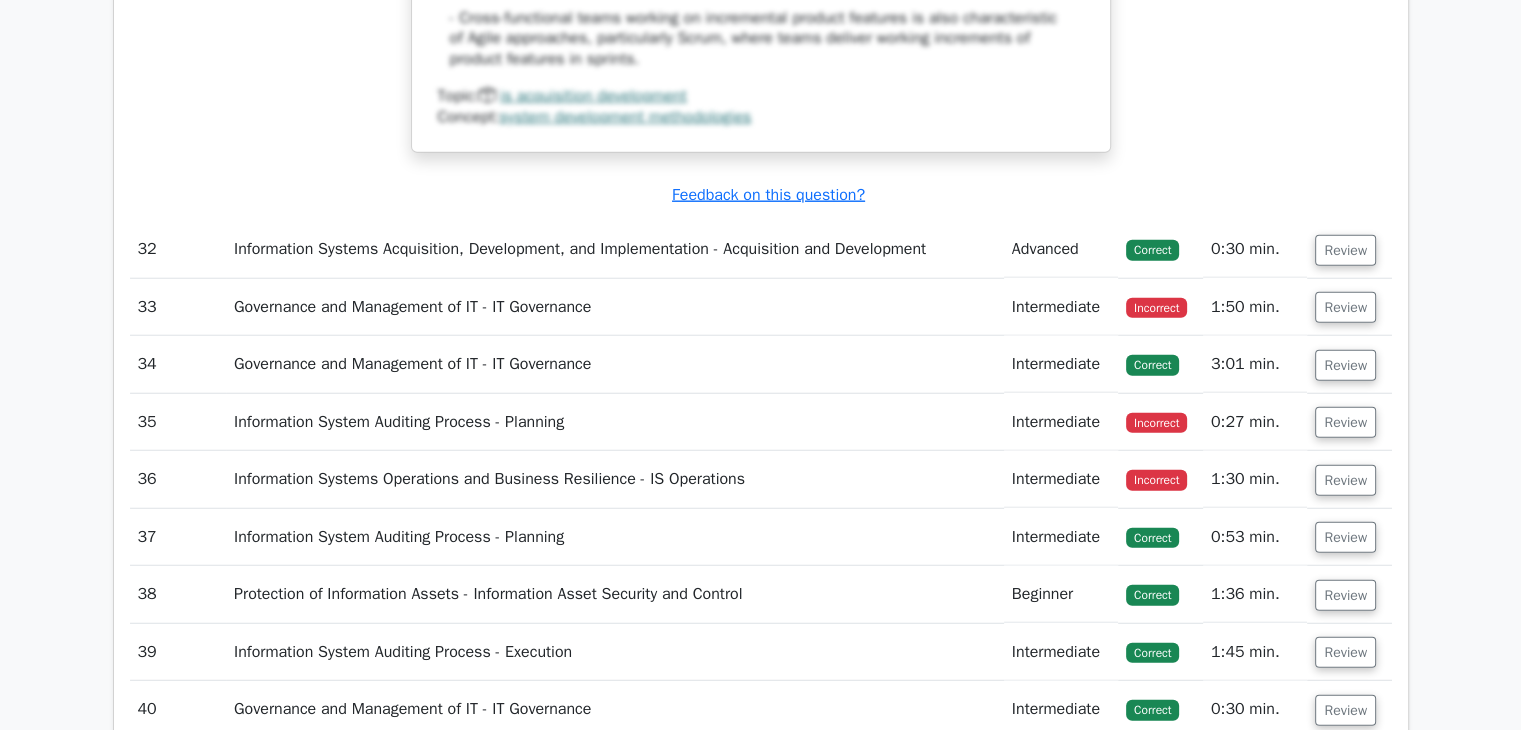 scroll, scrollTop: 12788, scrollLeft: 0, axis: vertical 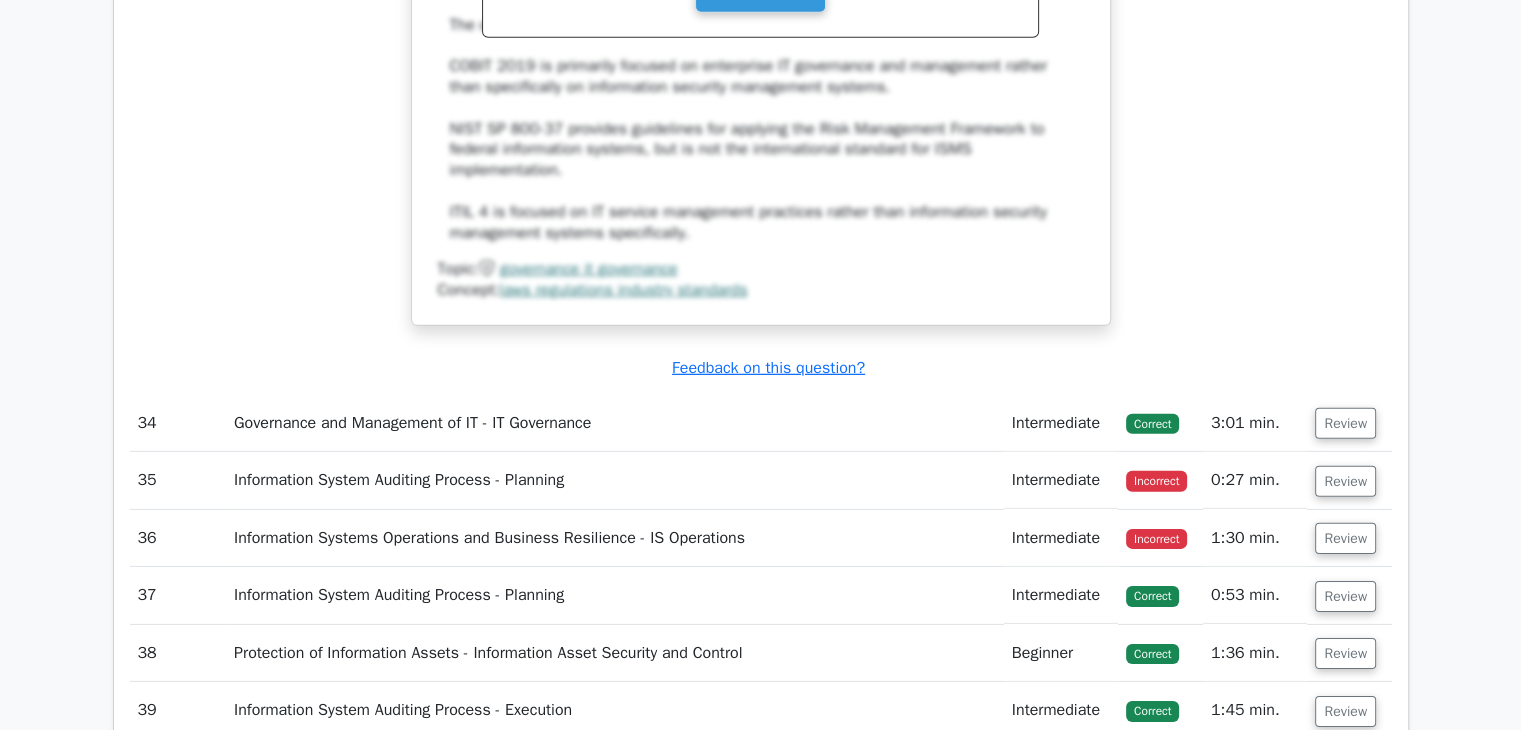 click on "Review" at bounding box center (1345, 481) 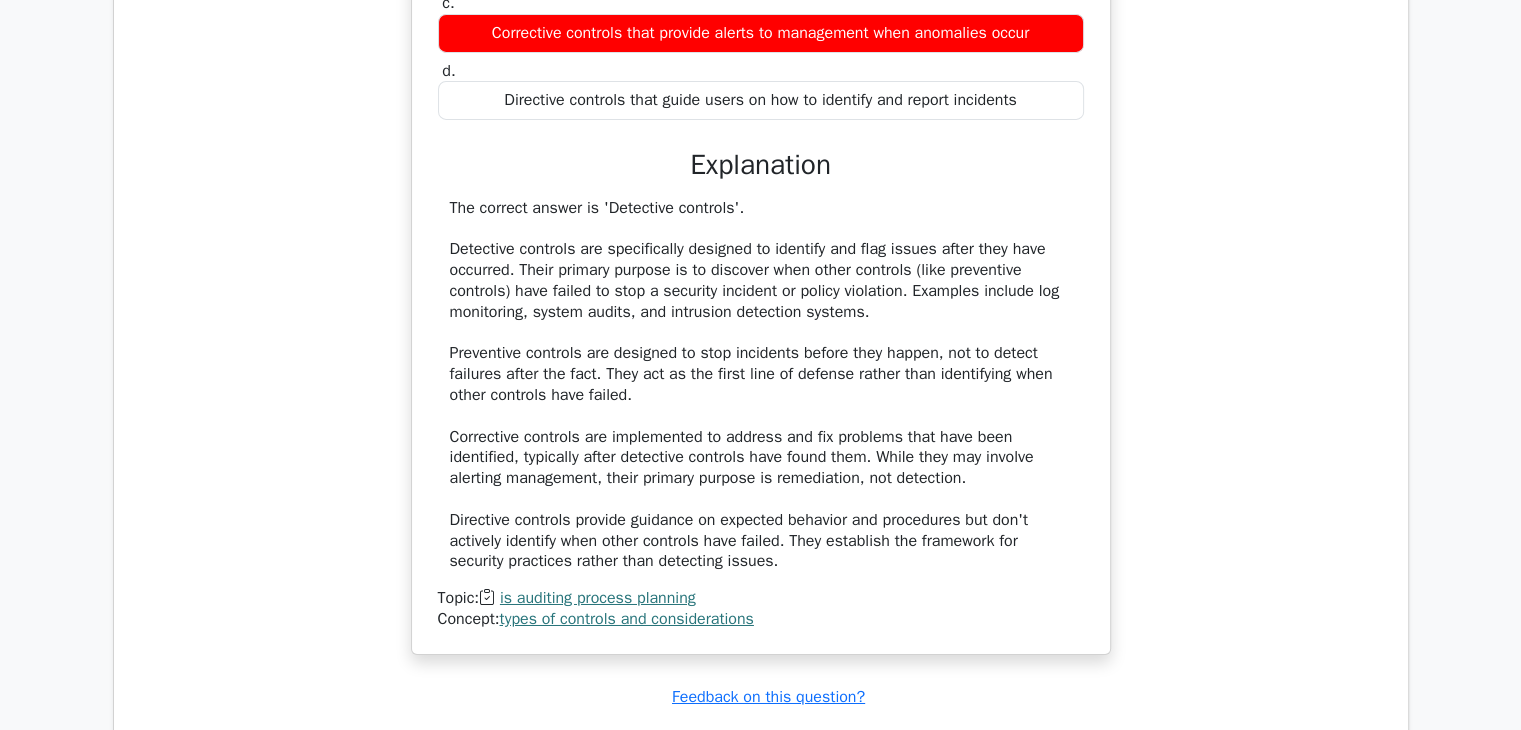 scroll, scrollTop: 14504, scrollLeft: 0, axis: vertical 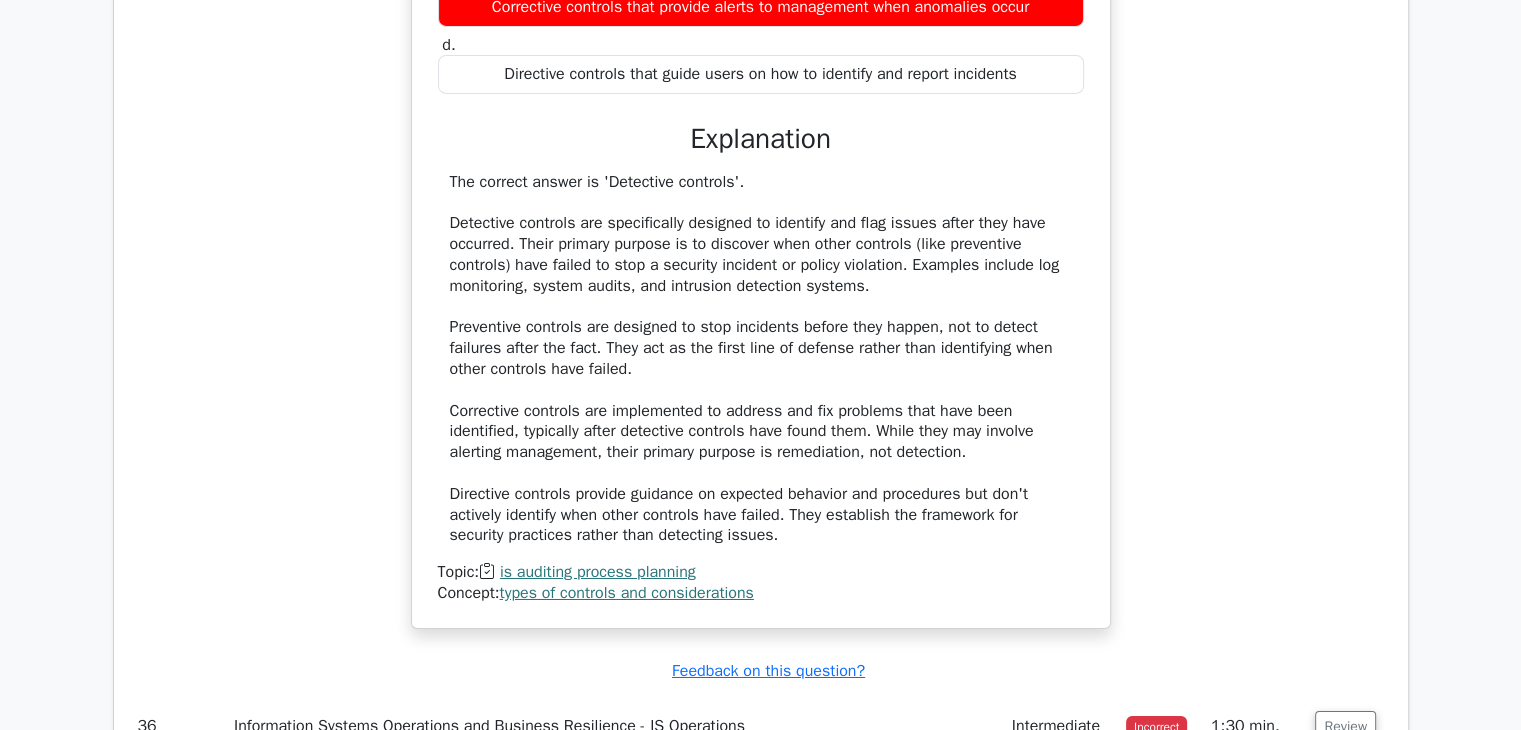 click on "The correct answer is 'Detective controls'. Detective controls are specifically designed to identify and flag issues after they have occurred. Their primary purpose is to discover when other controls (like preventive controls) have failed to stop a security incident or policy violation. Examples include log monitoring, system audits, and intrusion detection systems. Preventive controls are designed to stop incidents before they happen, not to detect failures after the fact. They act as the first line of defense rather than identifying when other controls have failed. Corrective controls are implemented to address and fix problems that have been identified, typically after detective controls have found them. While they may involve alerting management, their primary purpose is remediation, not detection." at bounding box center [761, 359] 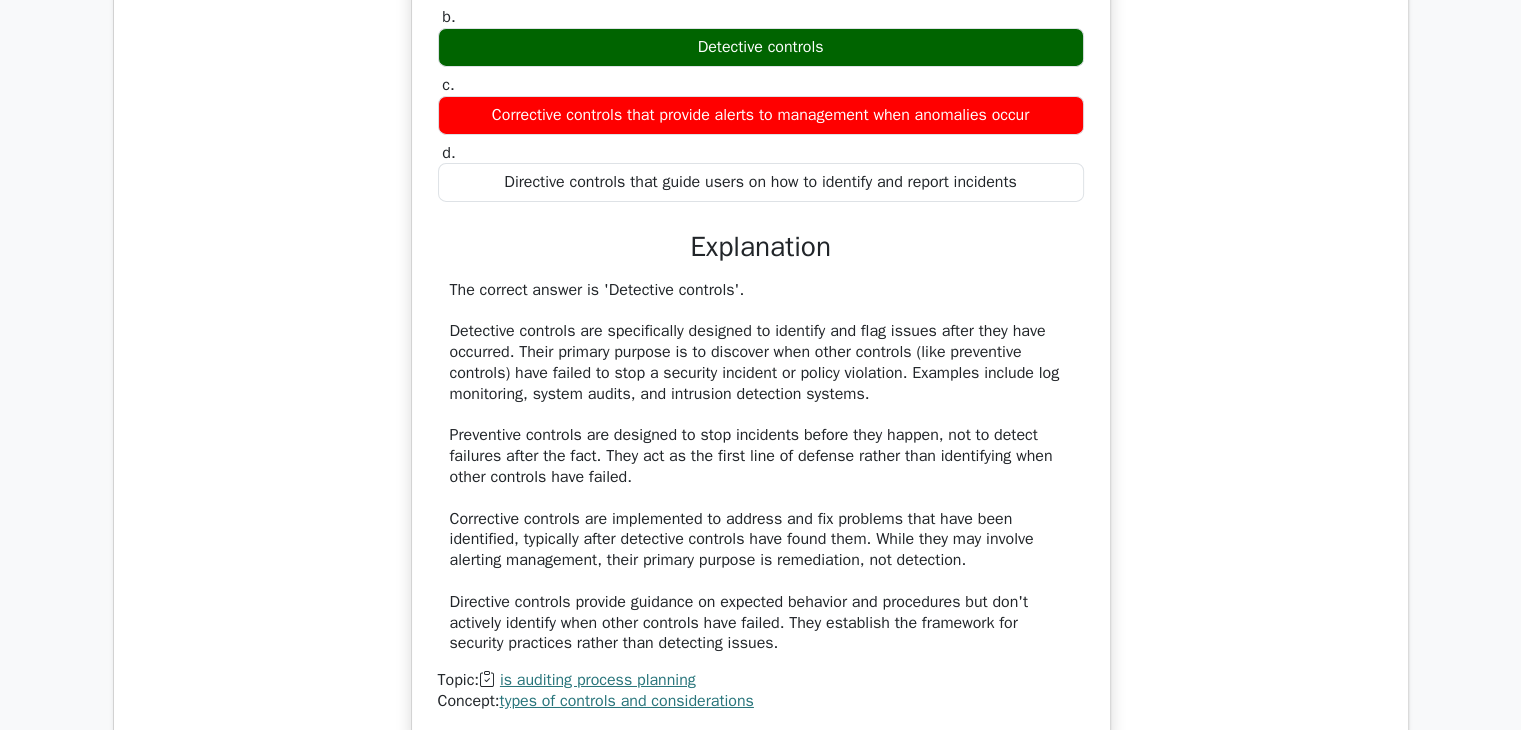 scroll, scrollTop: 14397, scrollLeft: 0, axis: vertical 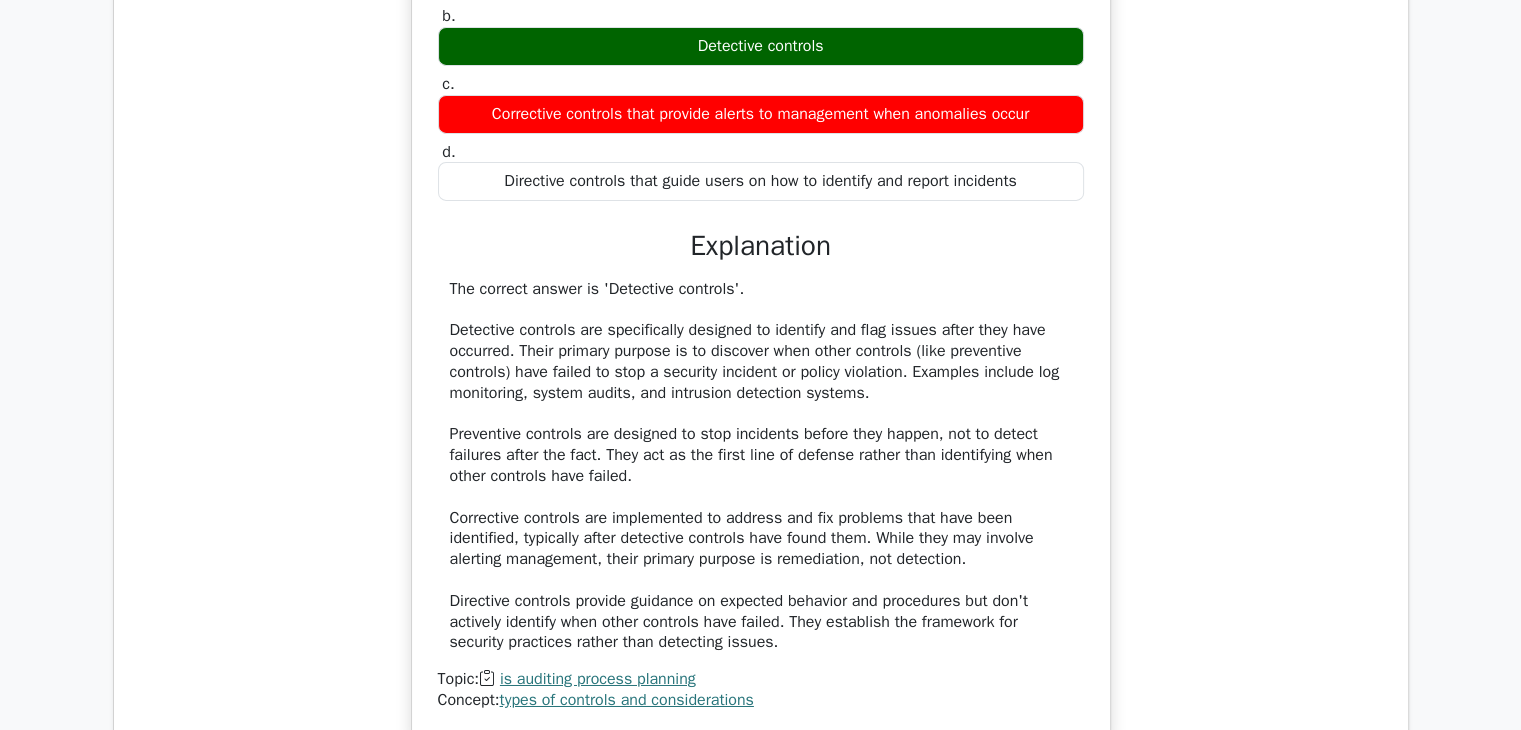 click on "Which type of control is primarily implemented to identify when other controls have failed to prevent an issue?
a.
Preventive controls that are designed to detect failures in the security infrastructure
b." at bounding box center [761, 303] 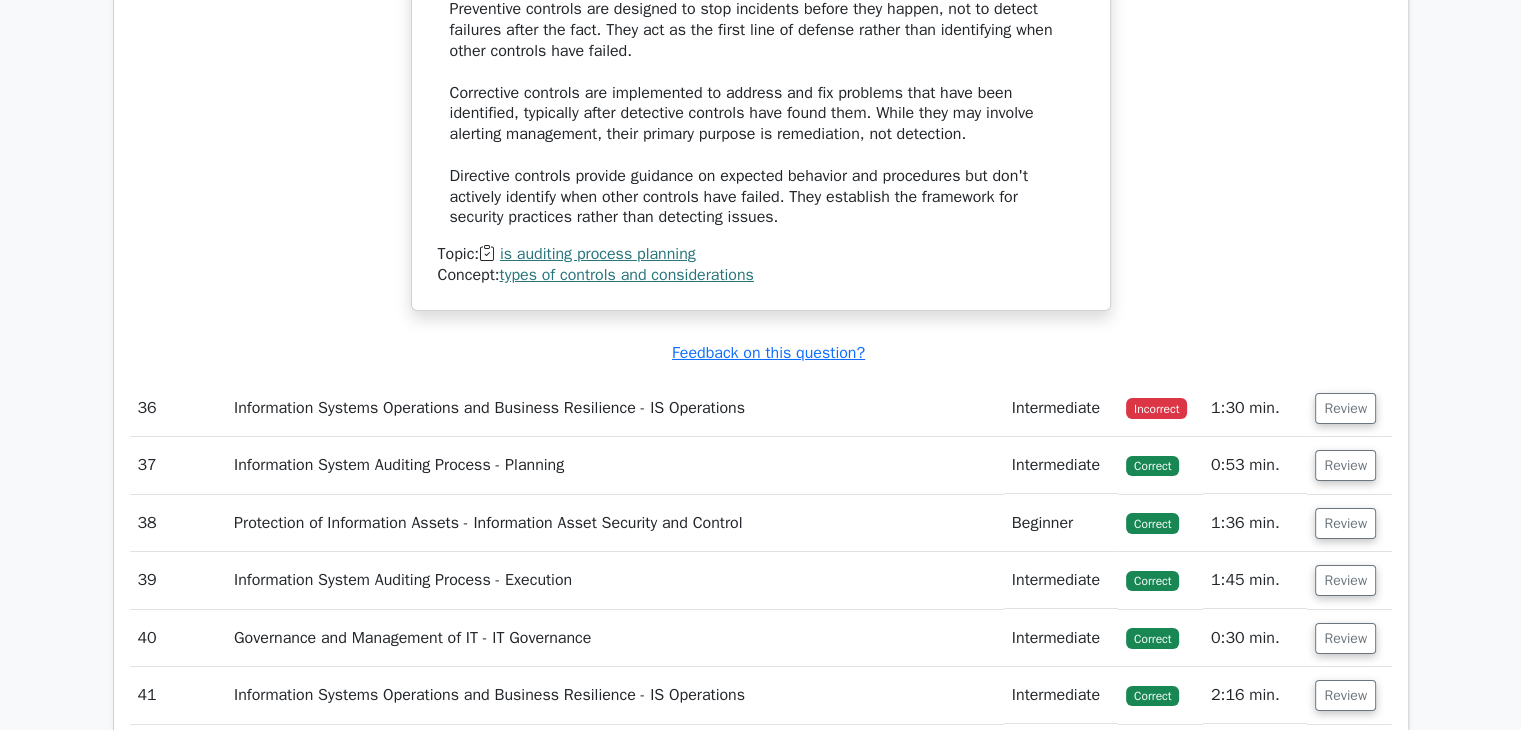 scroll, scrollTop: 14818, scrollLeft: 0, axis: vertical 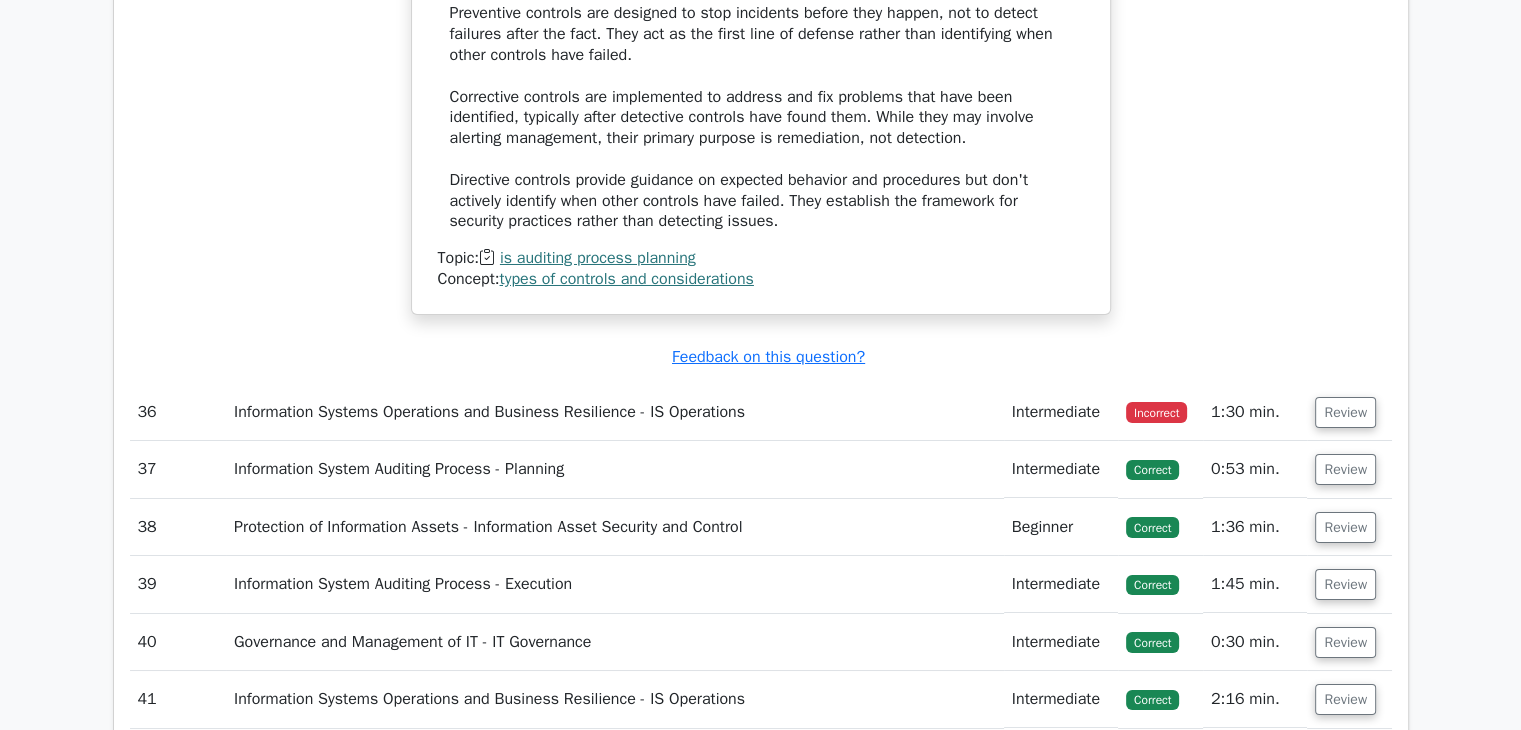 click on "Review" at bounding box center (1345, 412) 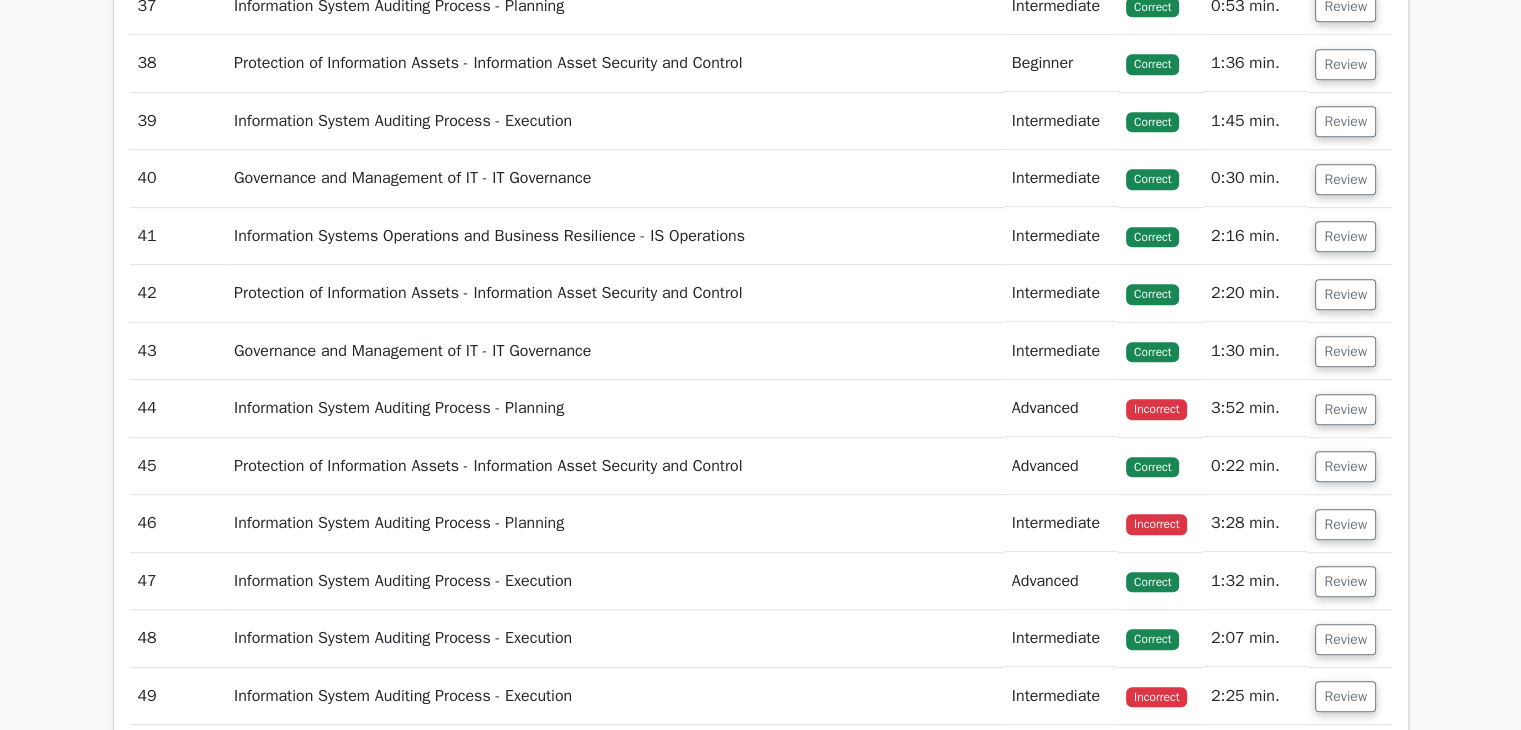 scroll, scrollTop: 16344, scrollLeft: 0, axis: vertical 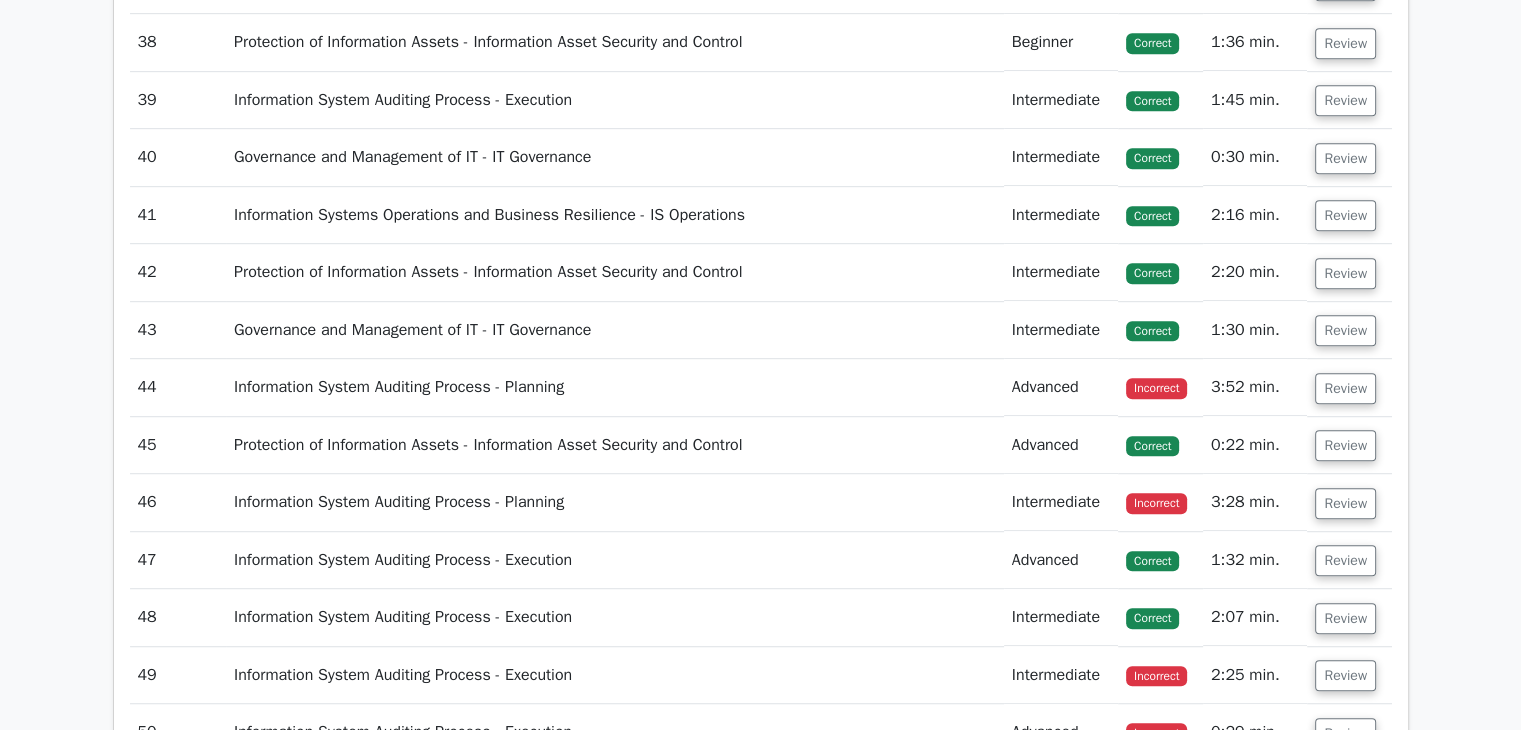 click on "Review" at bounding box center [1345, 388] 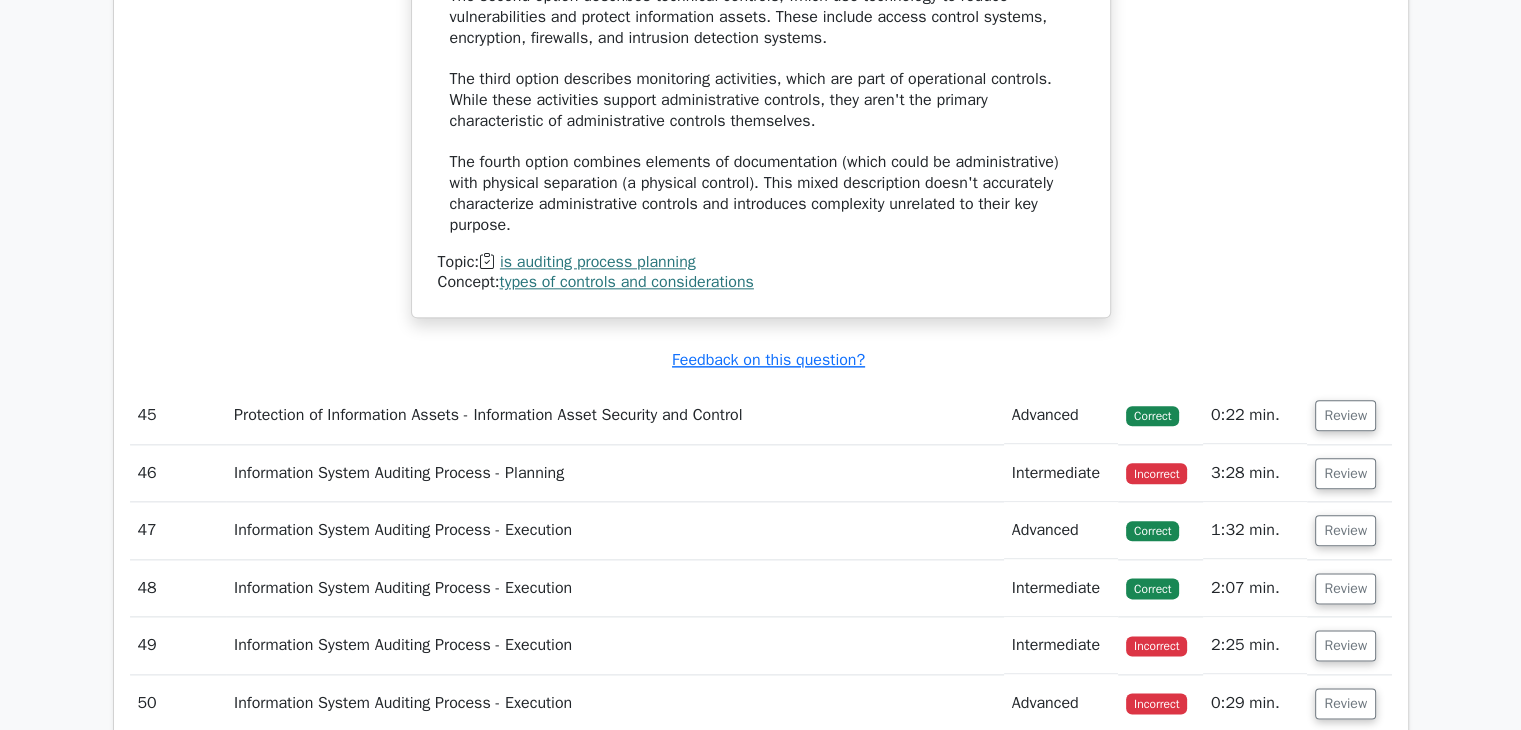 scroll, scrollTop: 17500, scrollLeft: 0, axis: vertical 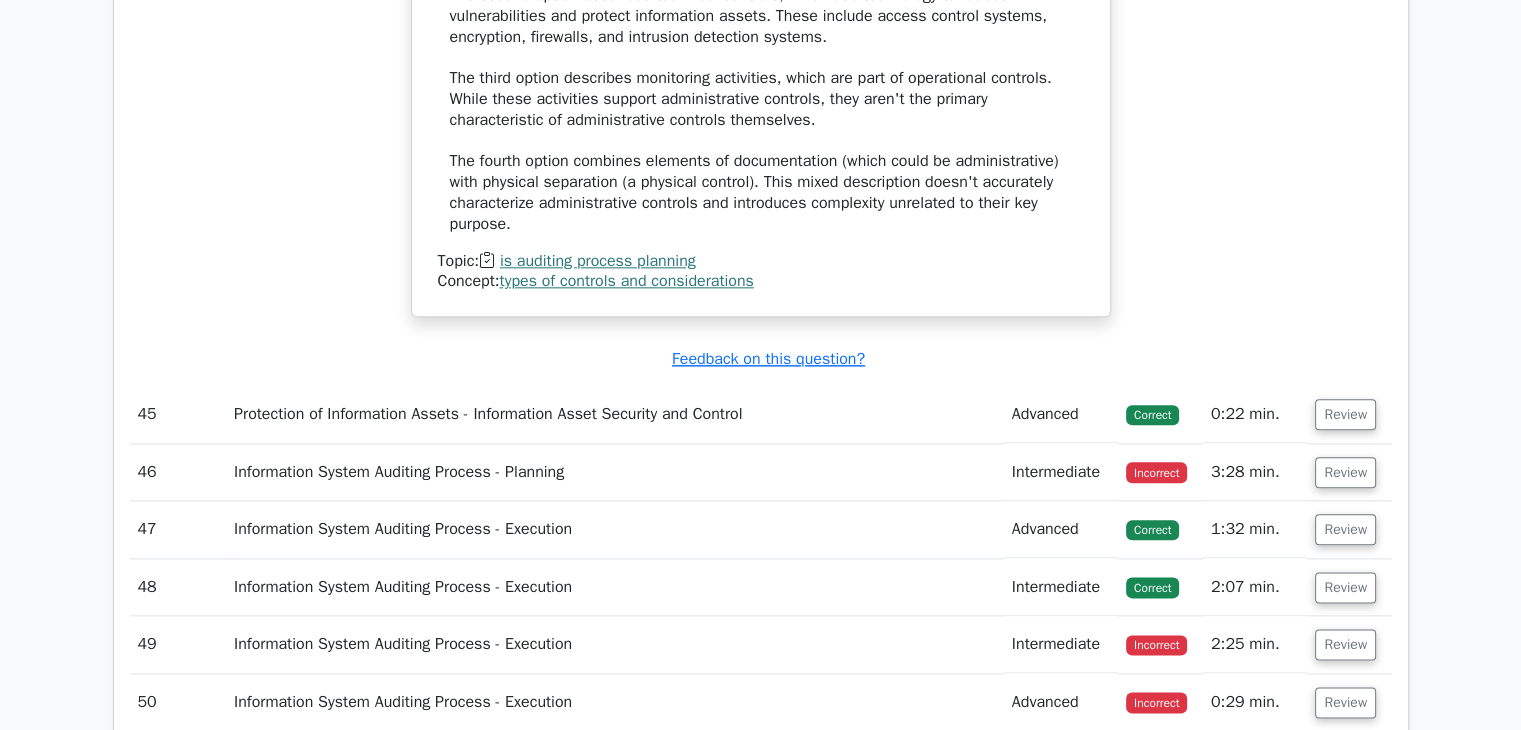 click on "Review" at bounding box center (1345, 472) 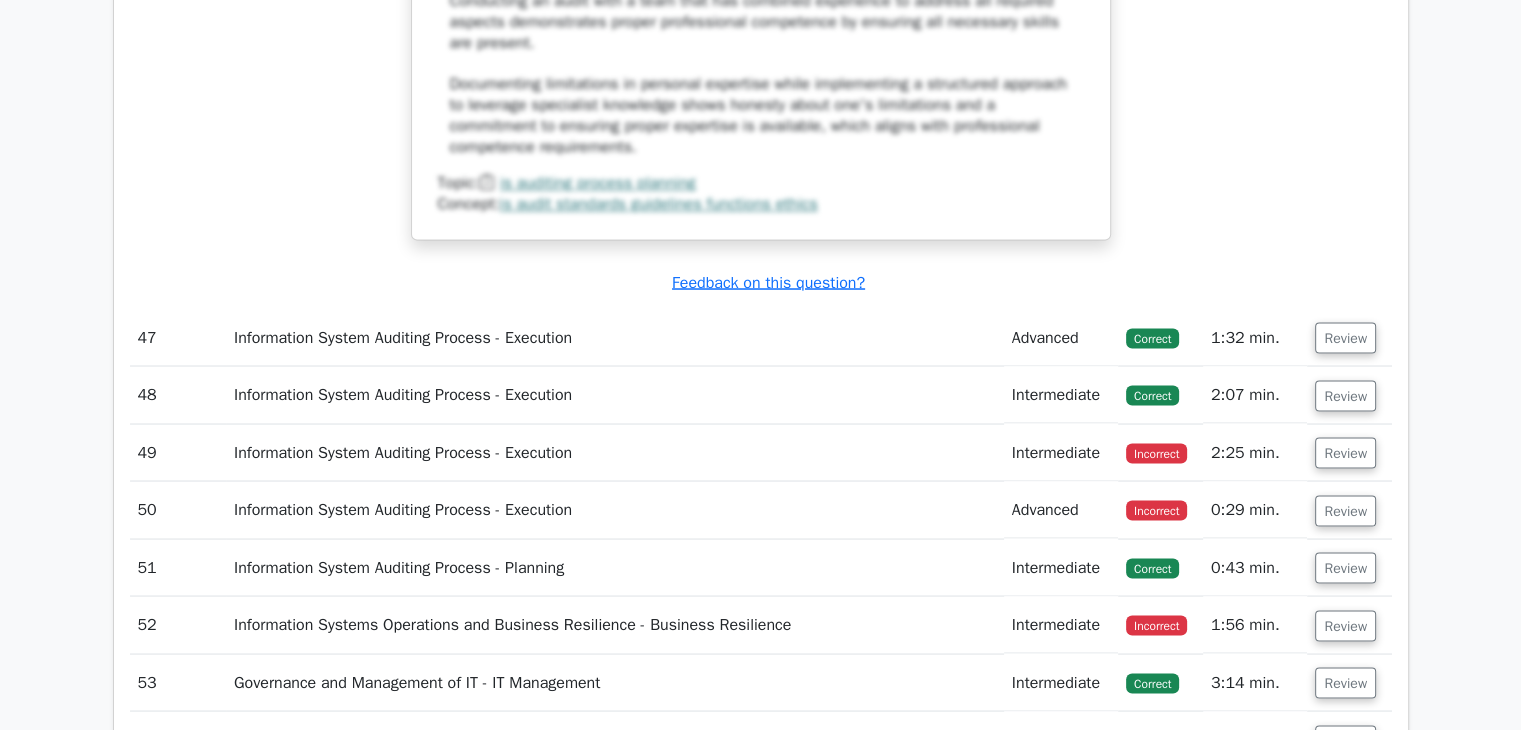 scroll, scrollTop: 18788, scrollLeft: 0, axis: vertical 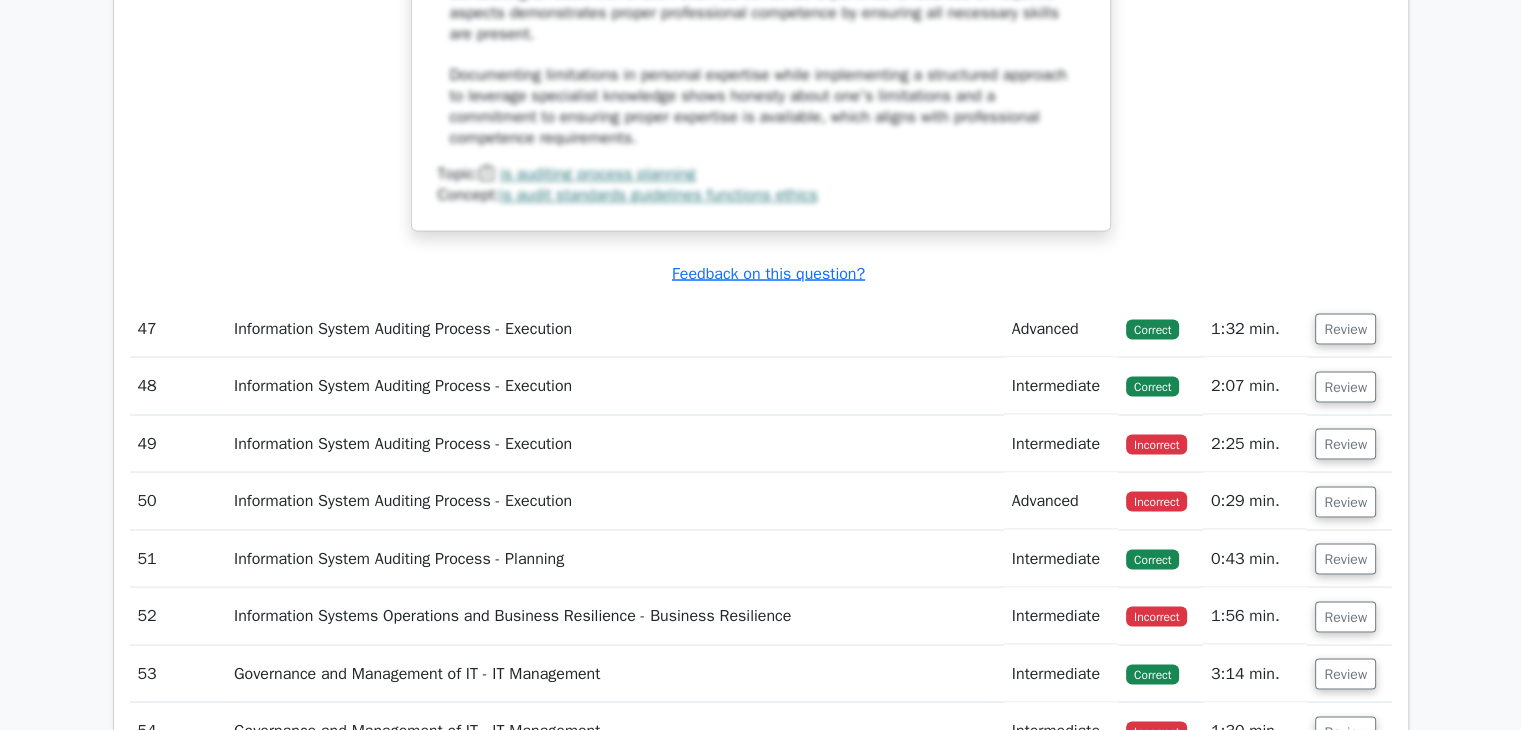 click on "Review" at bounding box center (1345, 443) 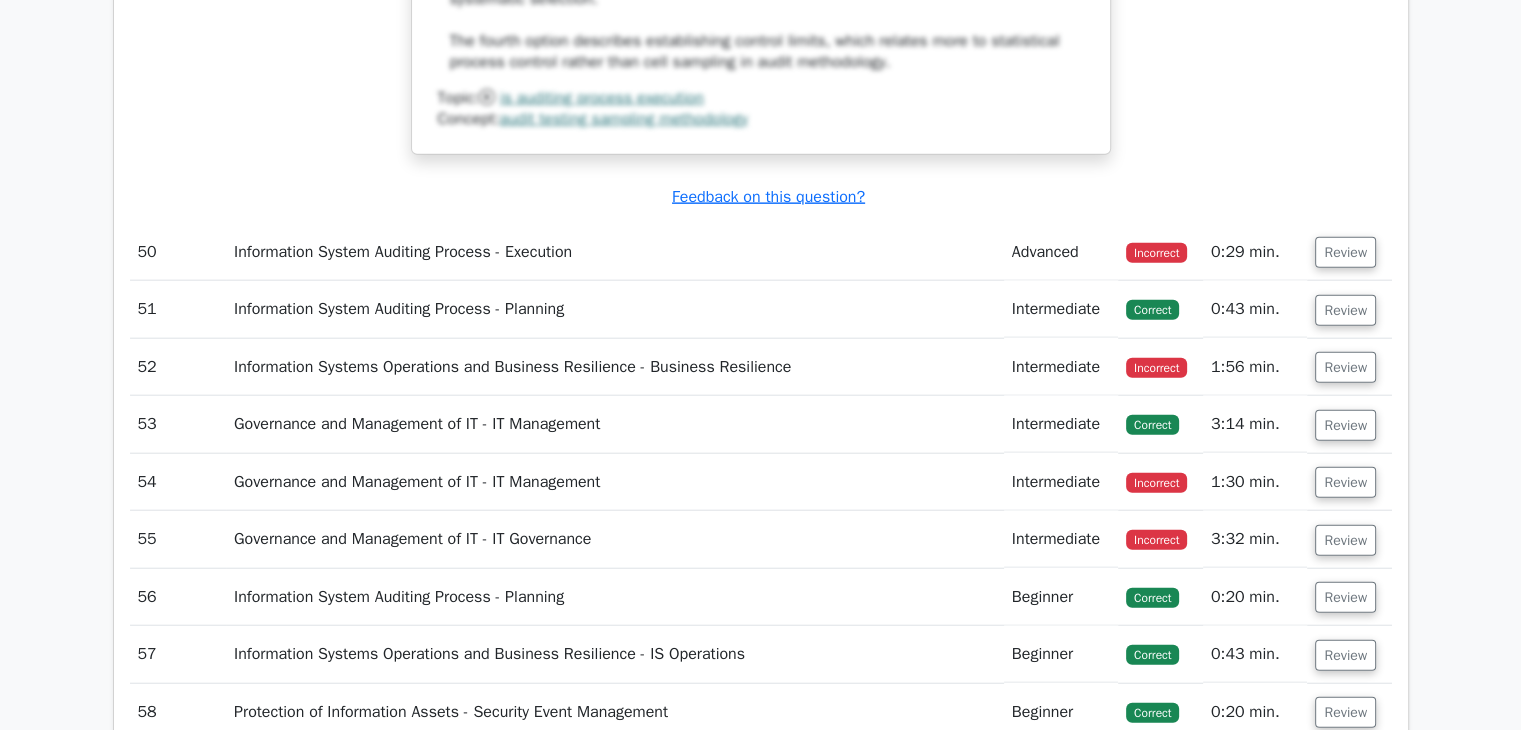 scroll, scrollTop: 20030, scrollLeft: 0, axis: vertical 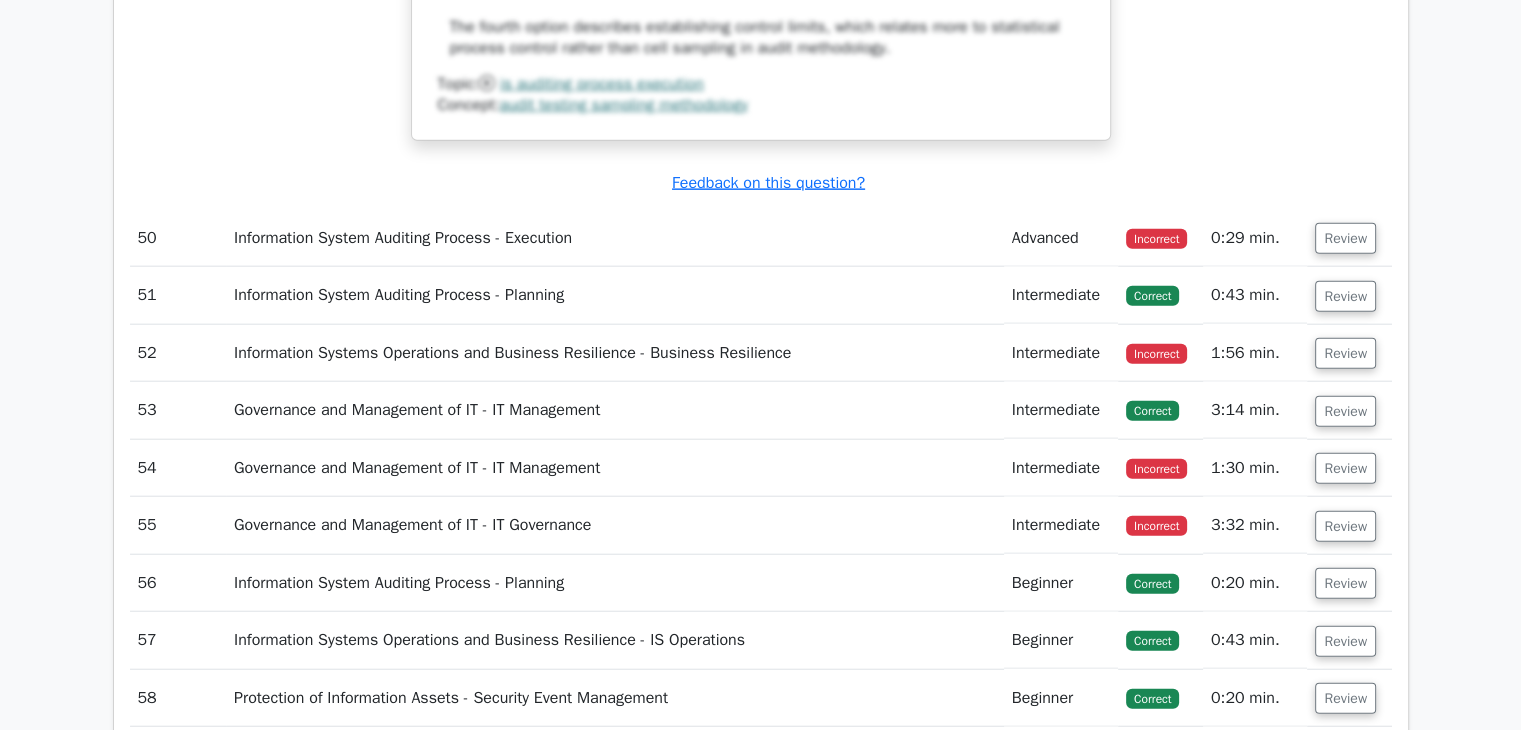 click on "Review" at bounding box center (1345, 238) 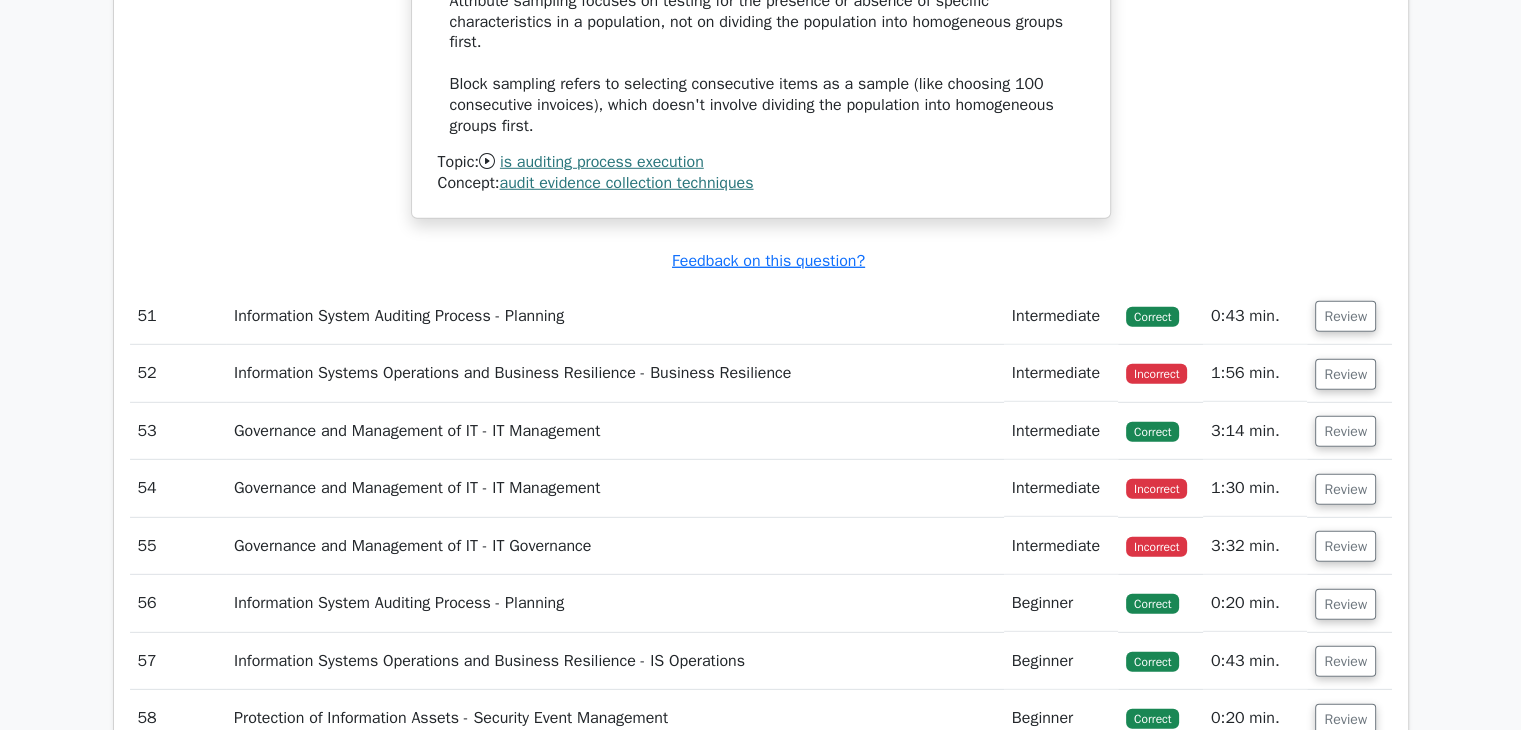 scroll, scrollTop: 21015, scrollLeft: 0, axis: vertical 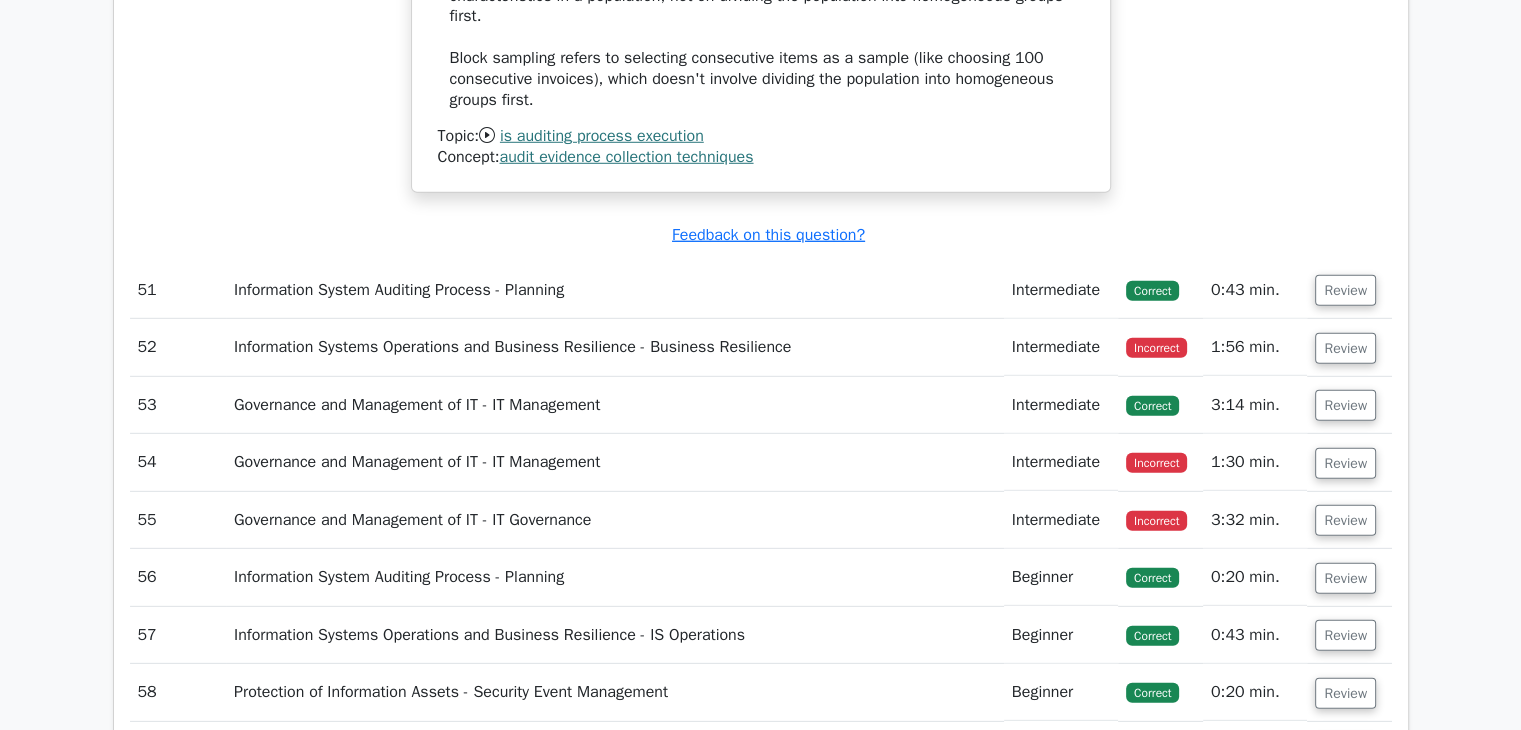 click on "Review" at bounding box center [1345, 348] 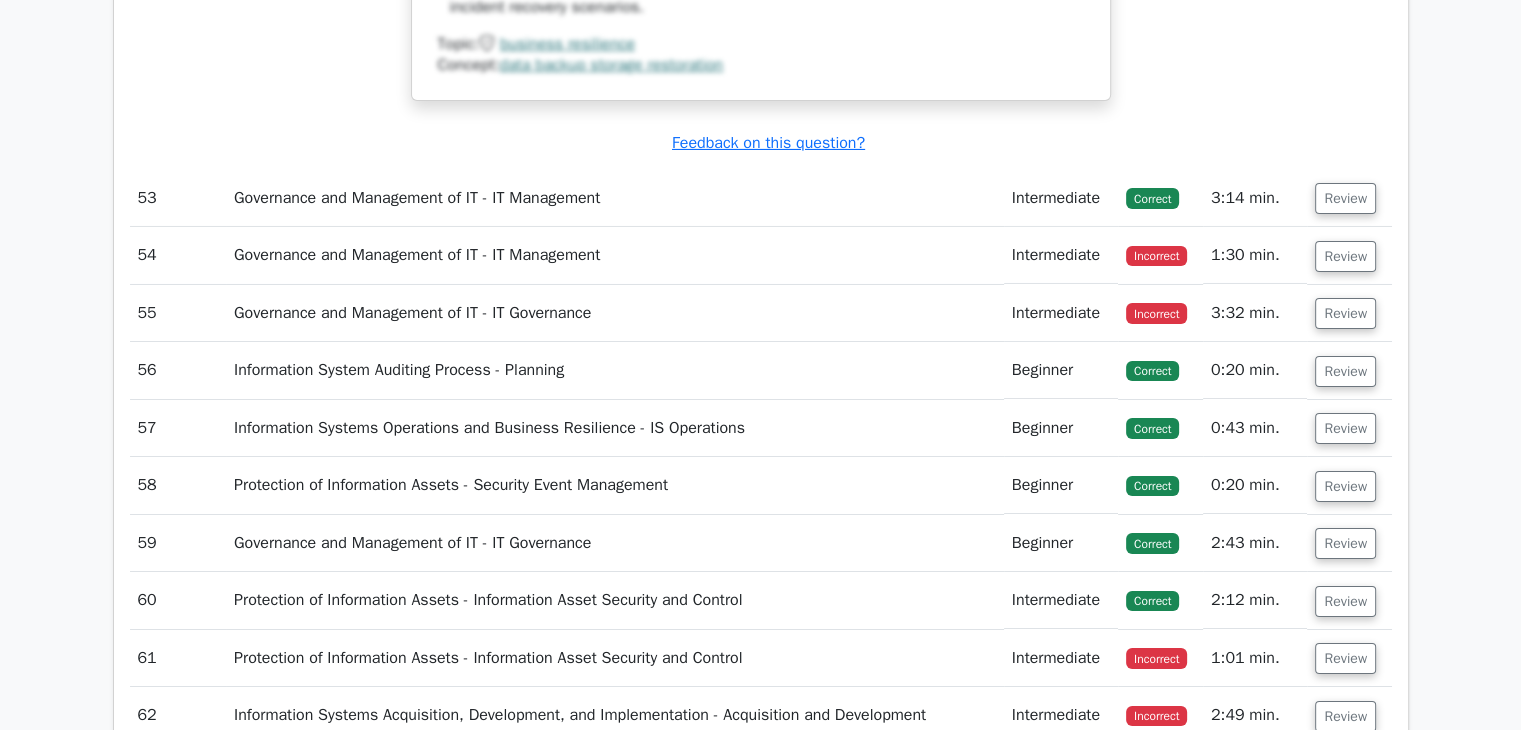 scroll, scrollTop: 22287, scrollLeft: 0, axis: vertical 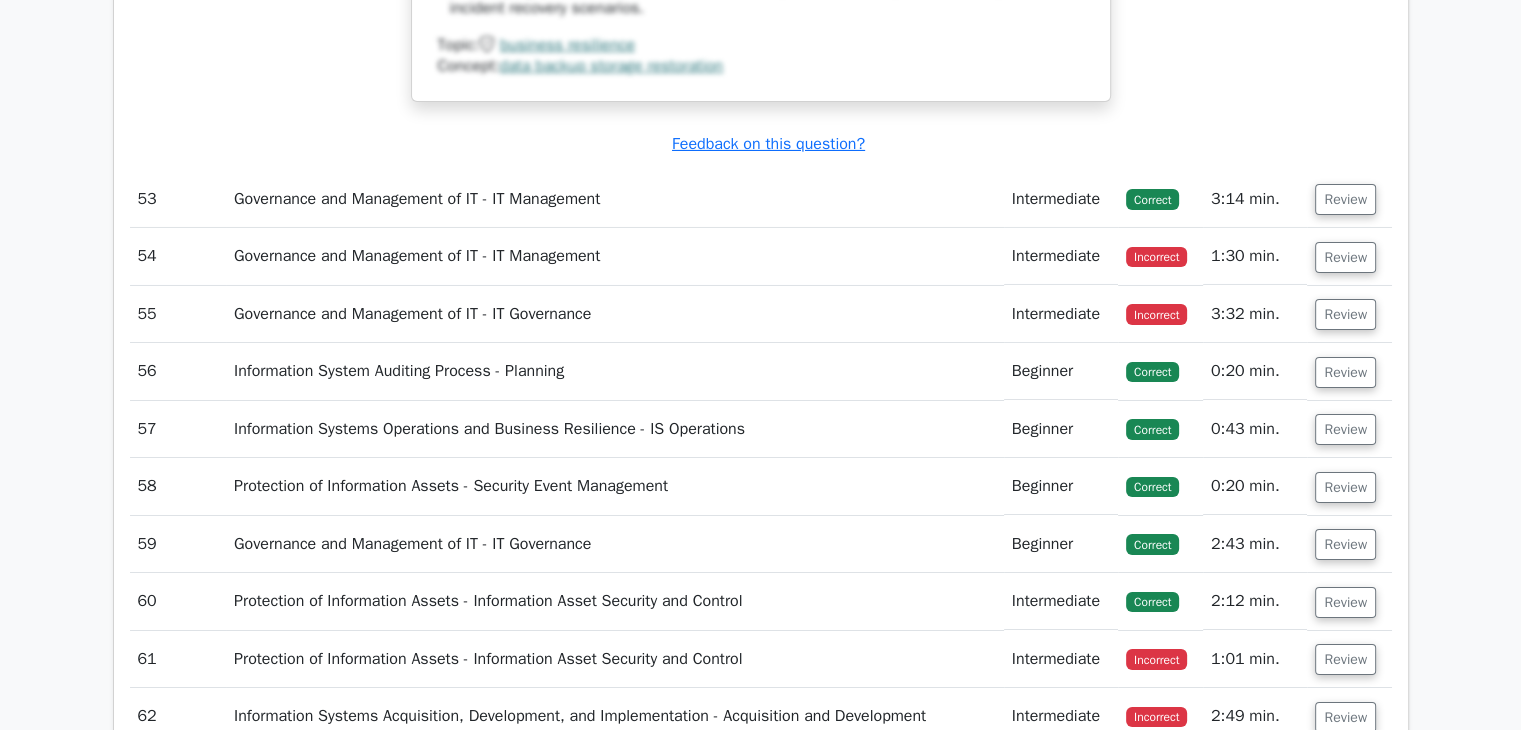click on "Review" at bounding box center [1345, 257] 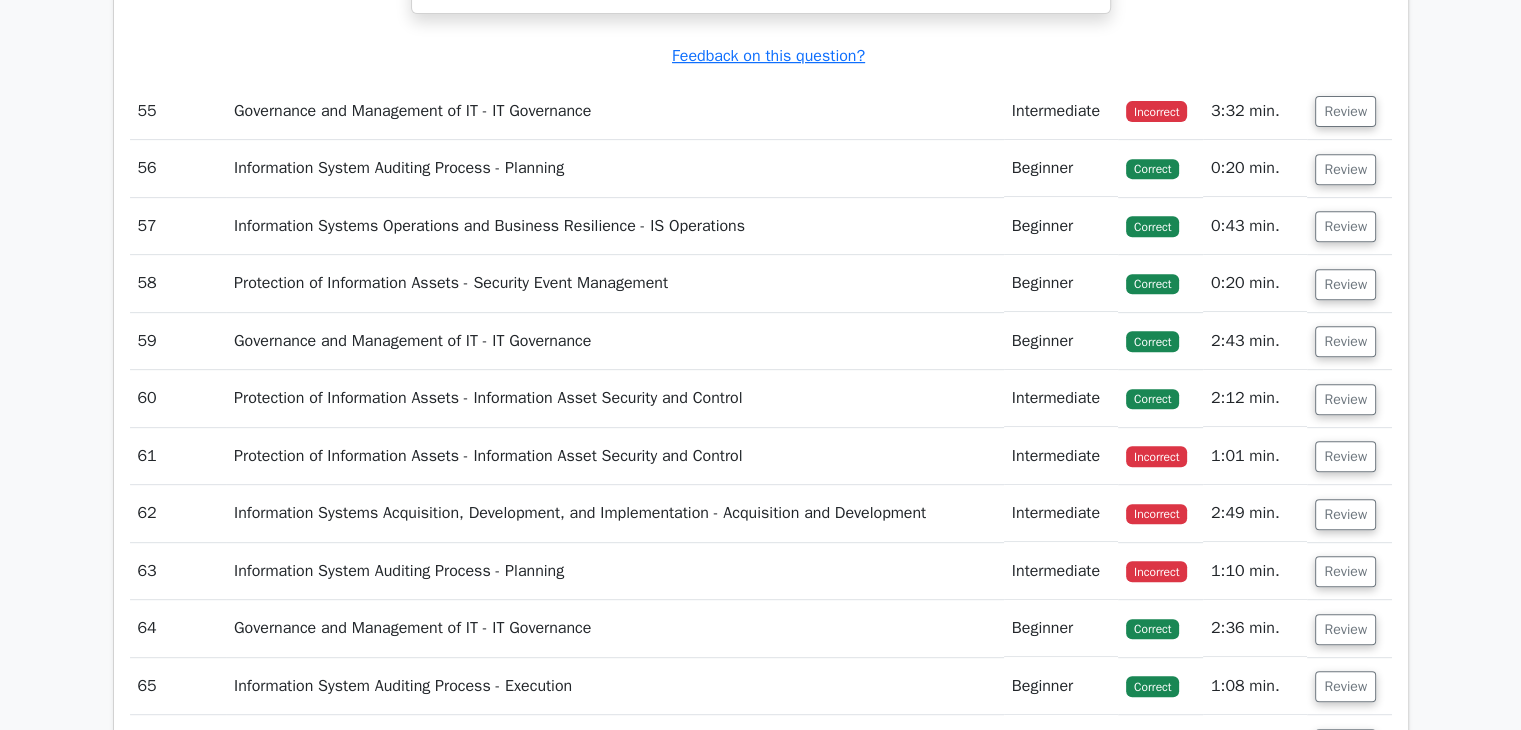 scroll, scrollTop: 23501, scrollLeft: 0, axis: vertical 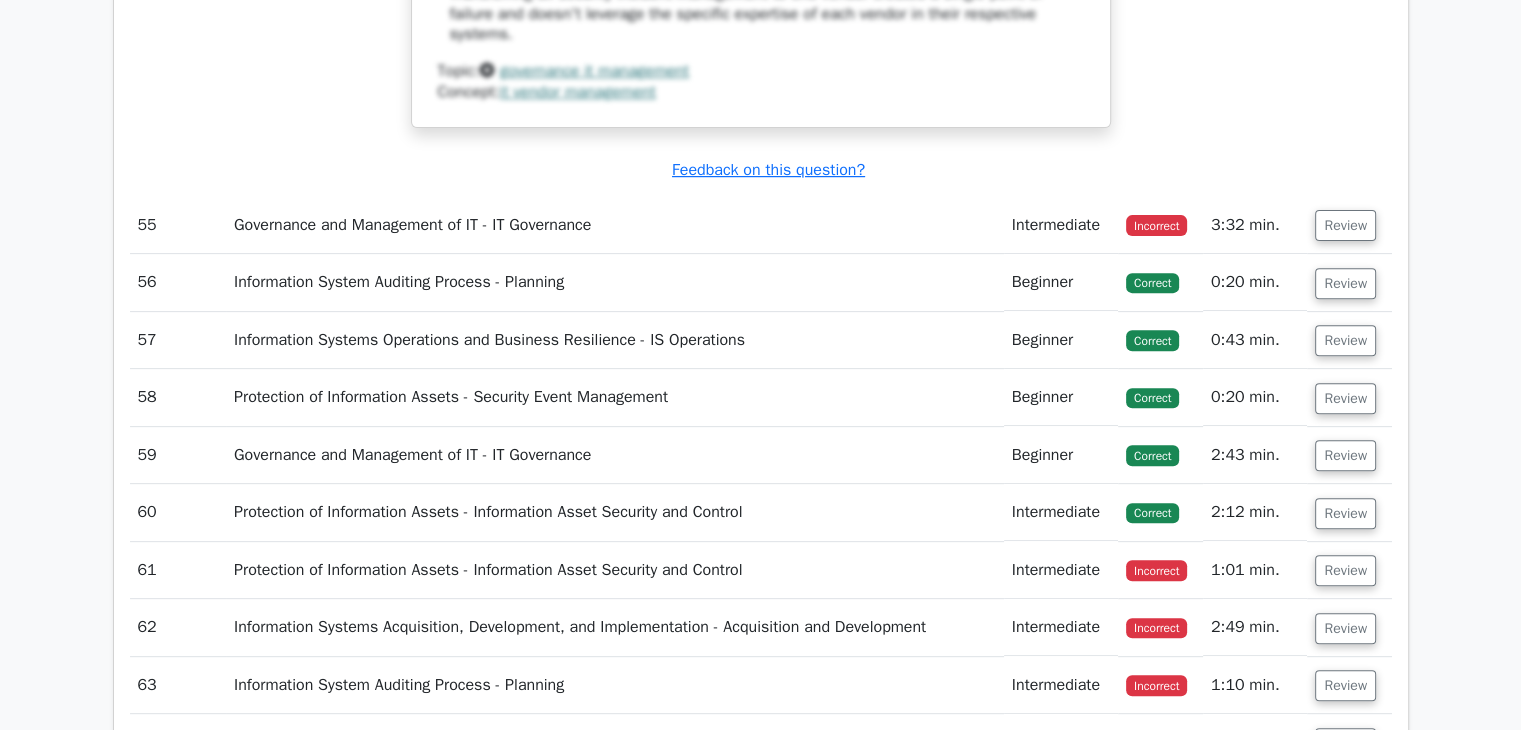 click on "Review" at bounding box center (1345, 225) 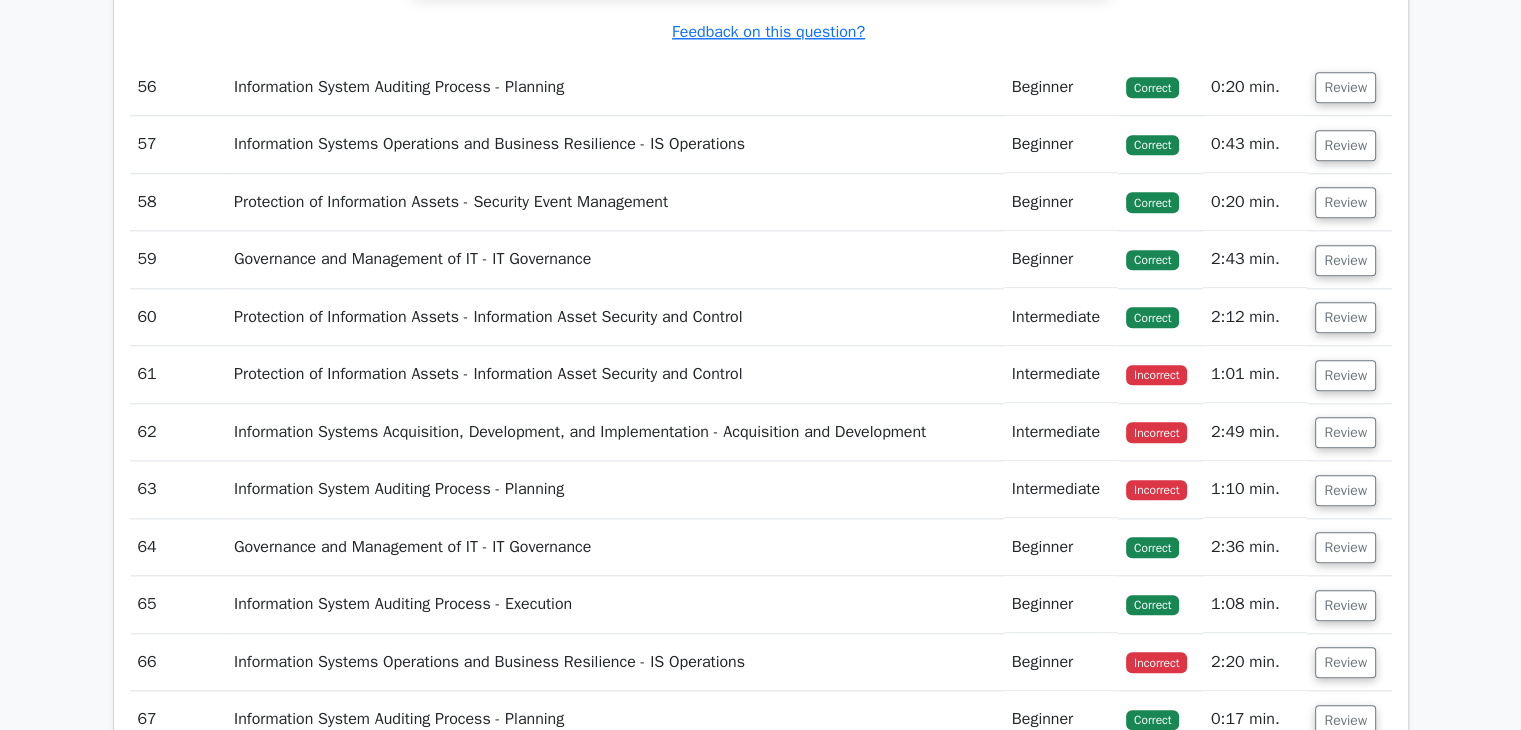 scroll, scrollTop: 24888, scrollLeft: 0, axis: vertical 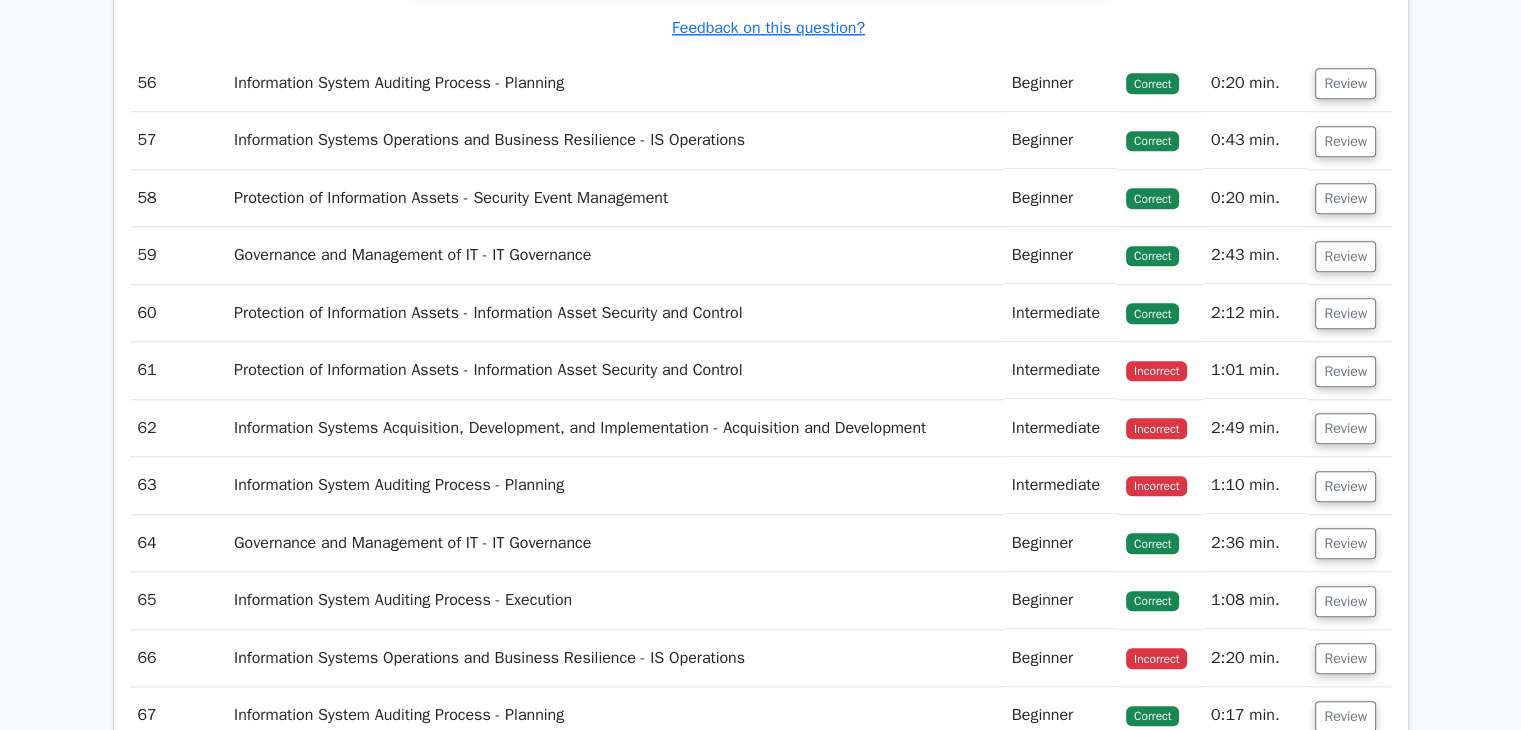 click on "Review" at bounding box center (1345, 371) 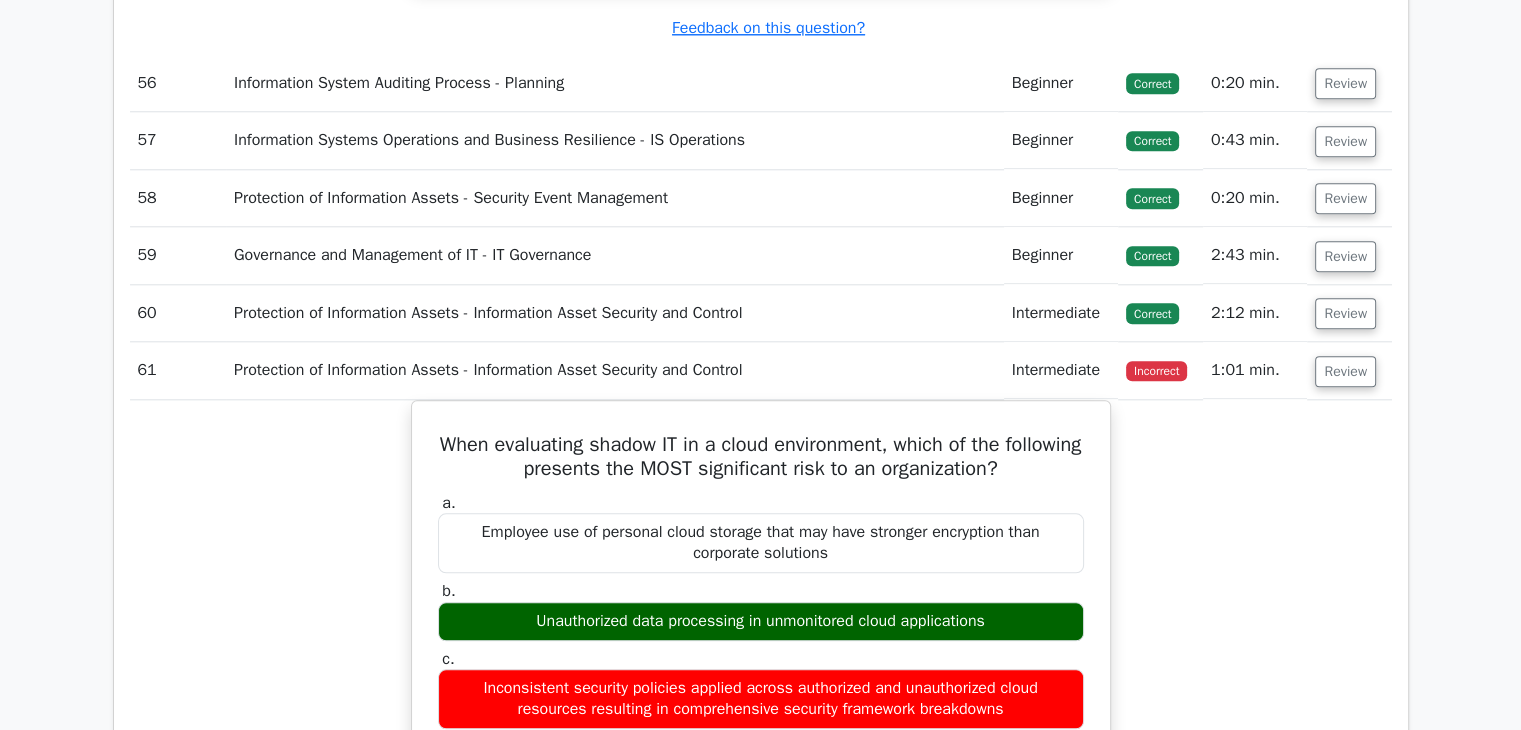 click on "Review" at bounding box center [1345, 83] 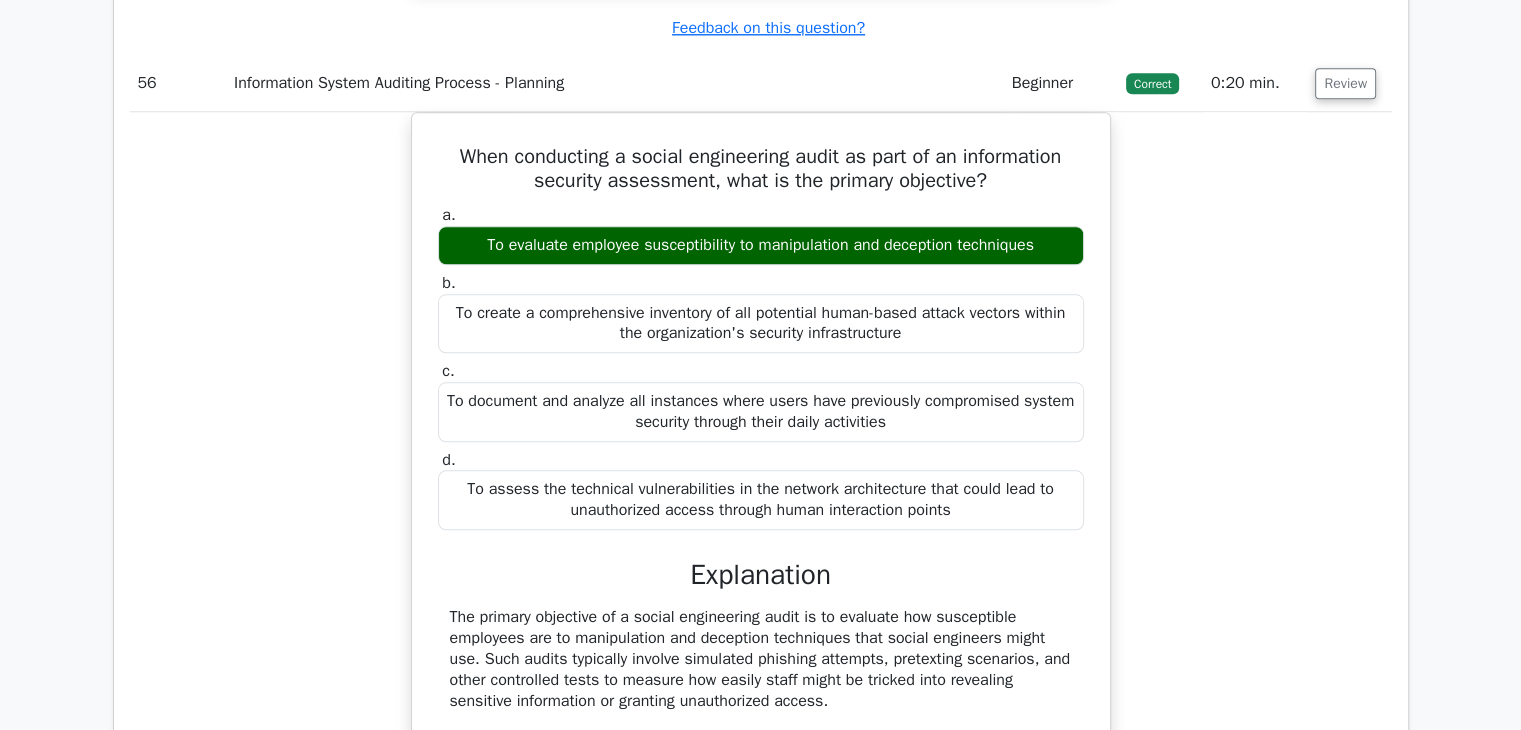 click on "Review" at bounding box center (1345, 83) 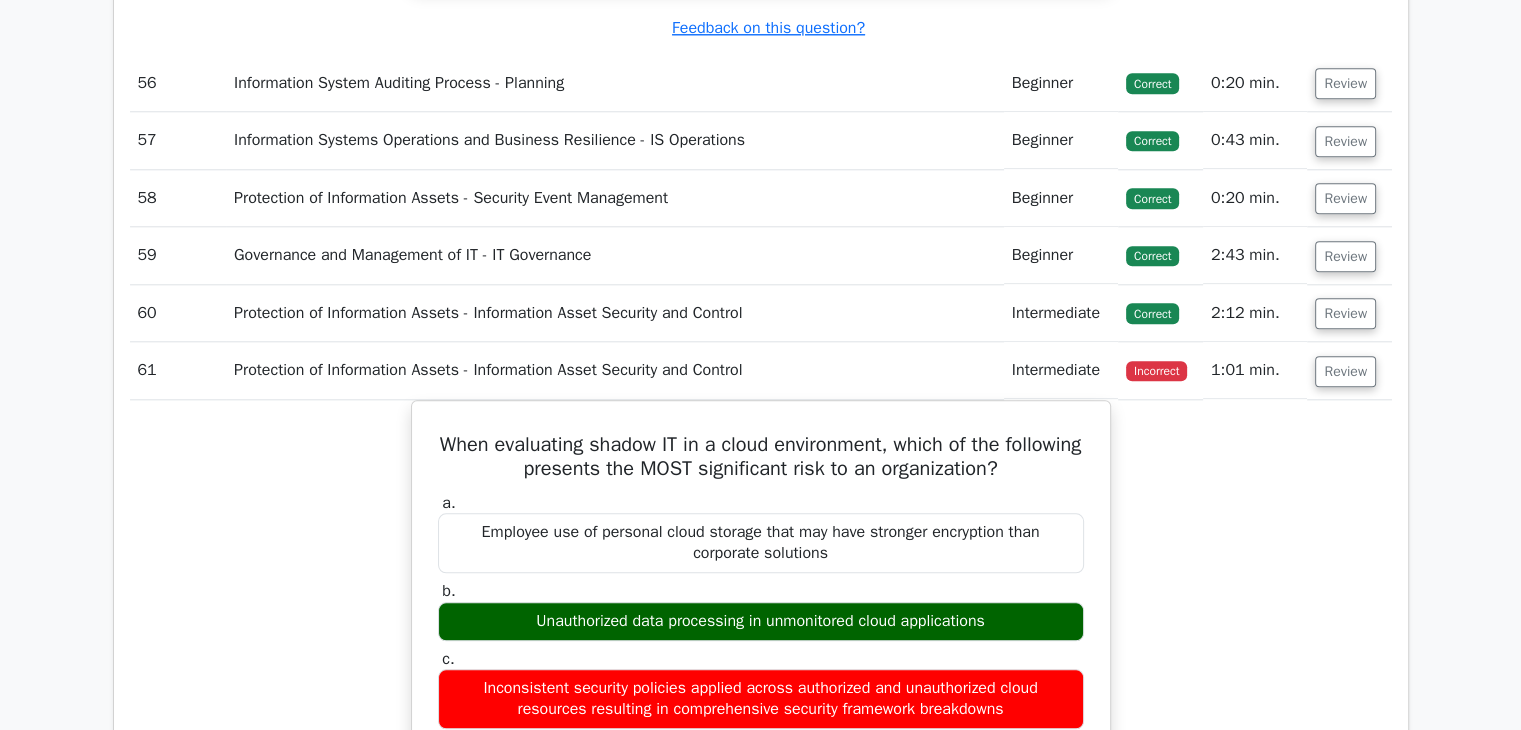 click on "Review" at bounding box center [1345, 198] 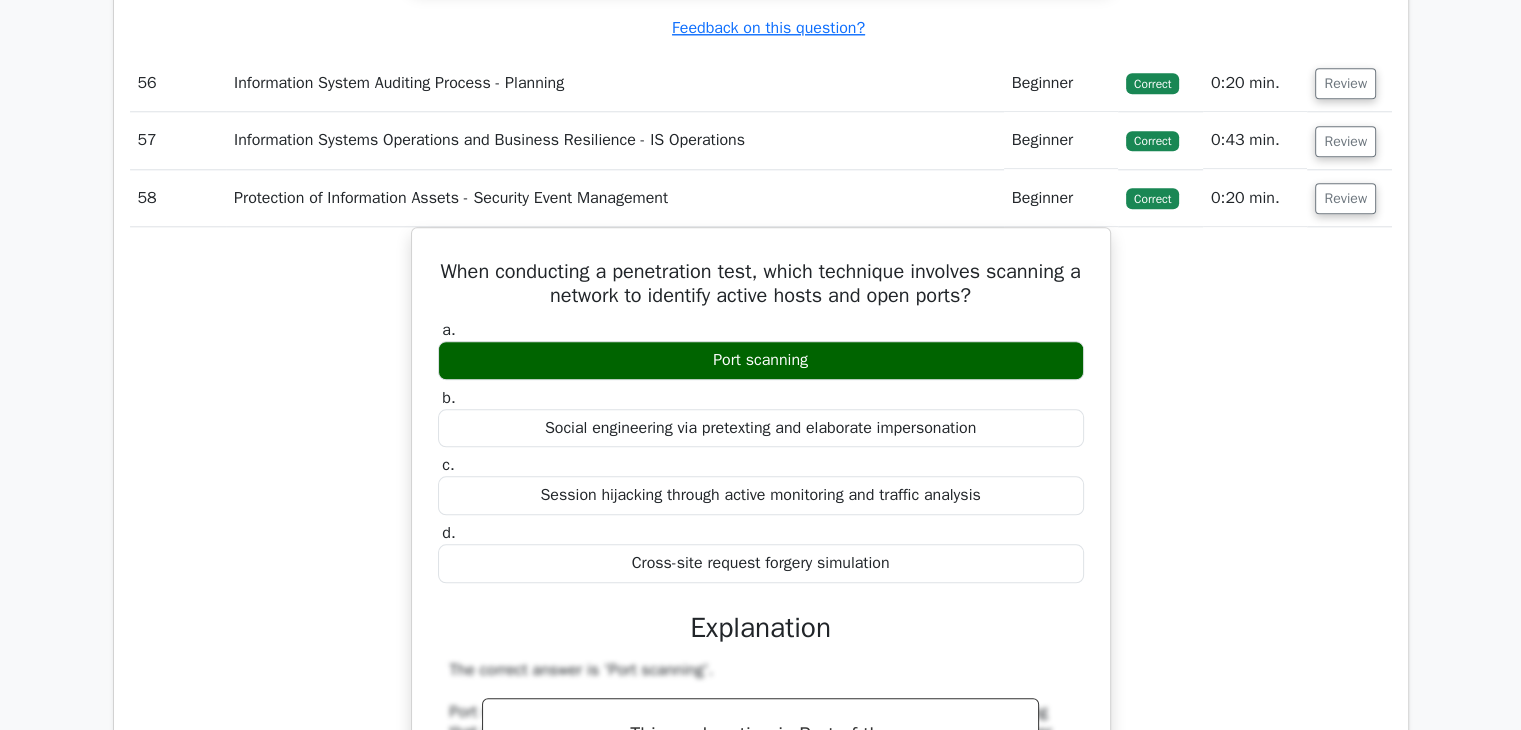 click on "Review" at bounding box center (1345, 198) 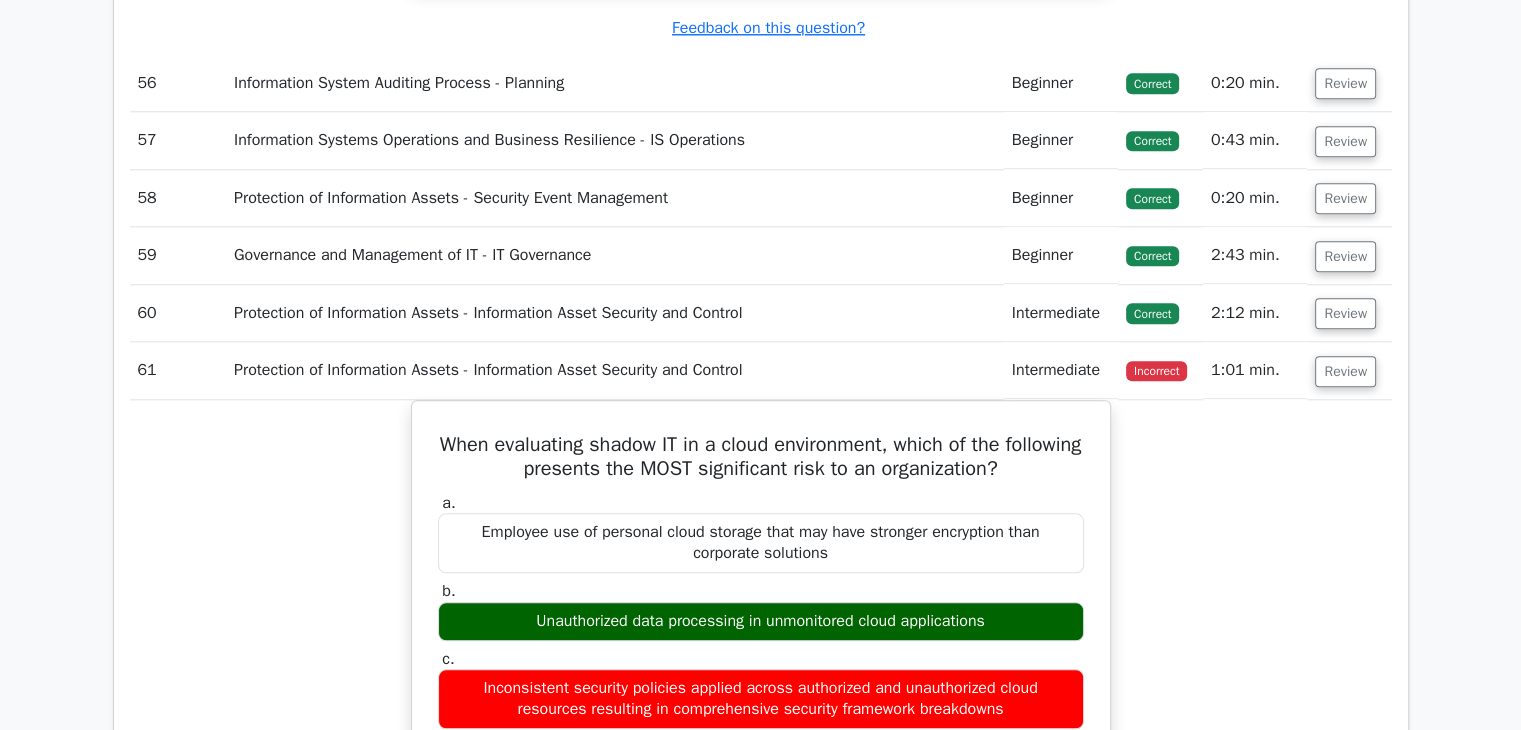 click on "Review" at bounding box center [1345, 198] 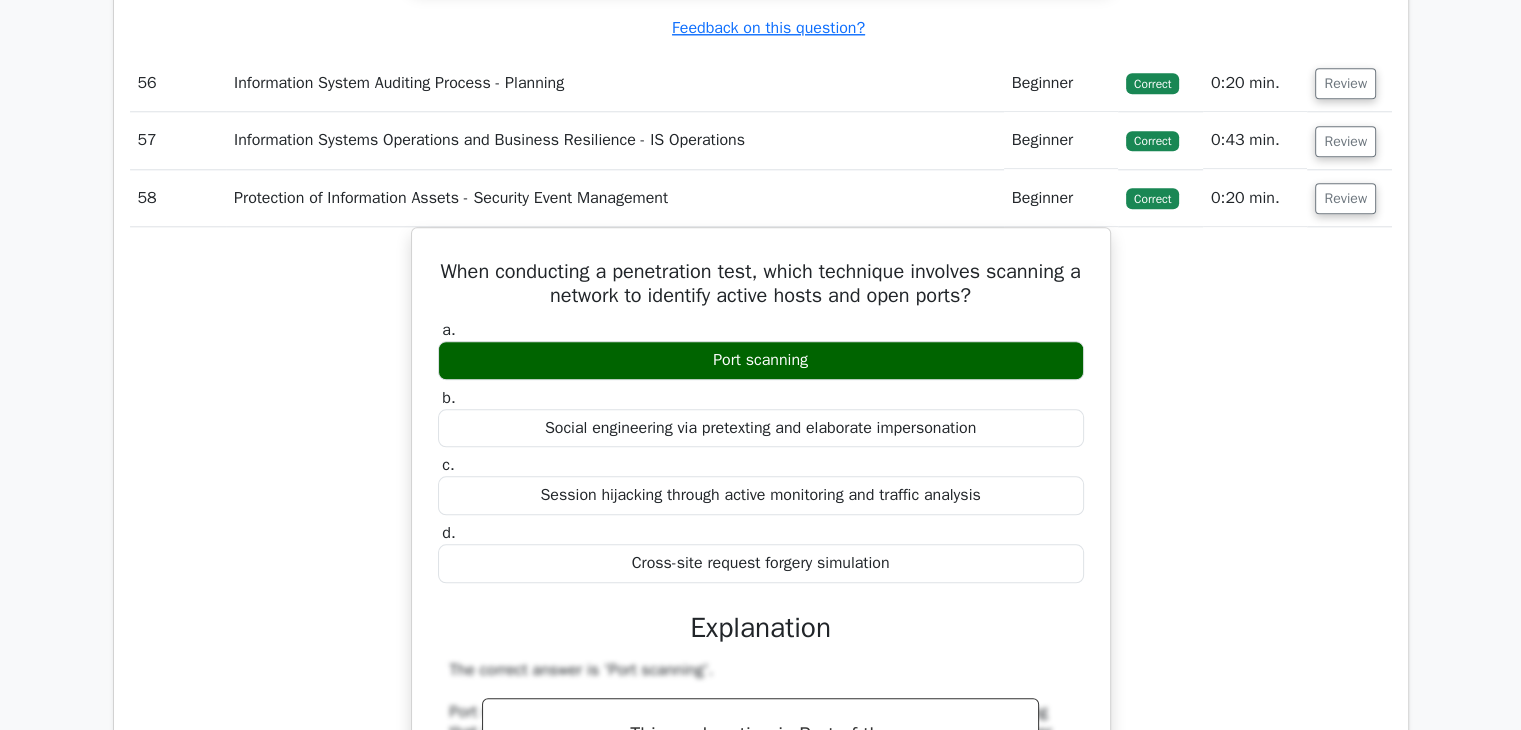 click on "Review" at bounding box center [1345, 198] 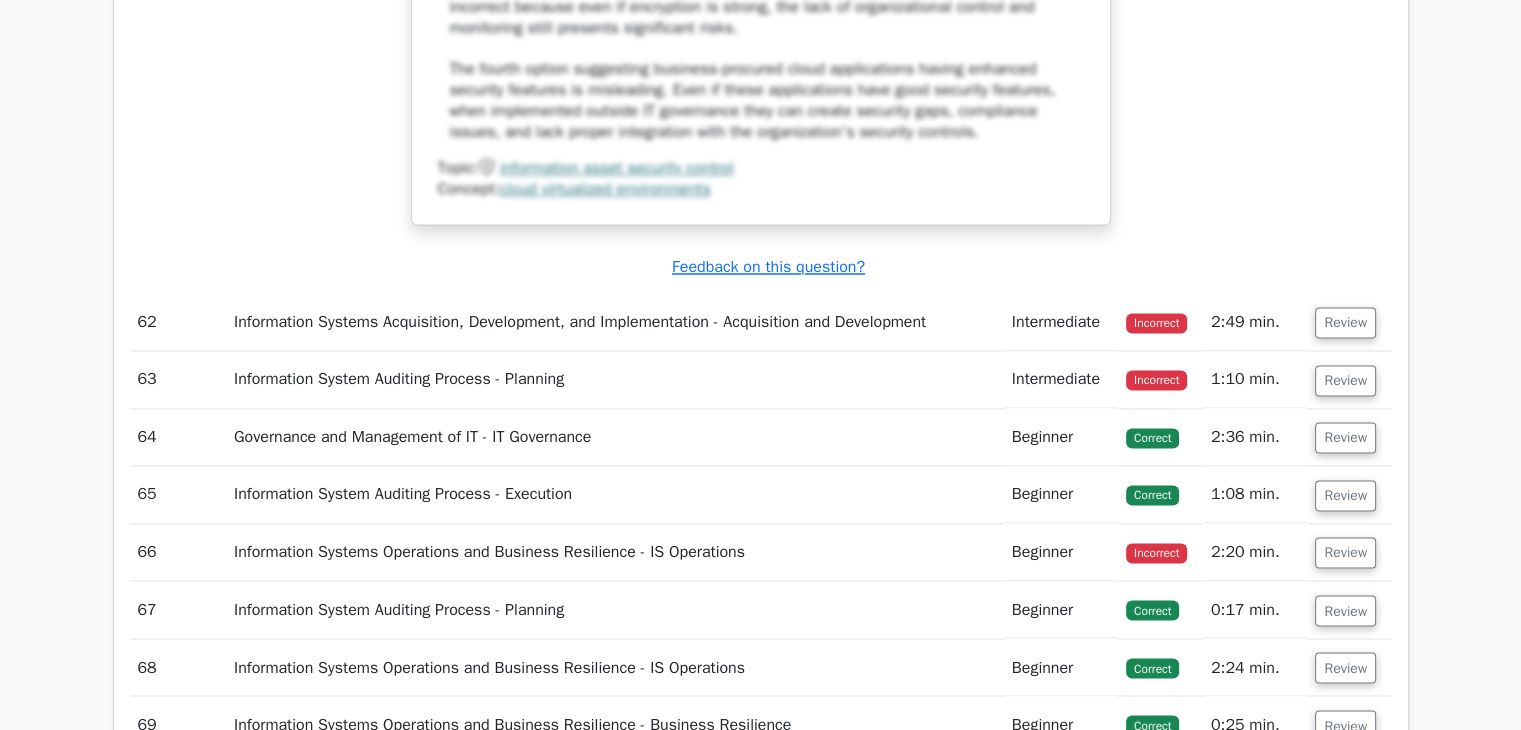 scroll, scrollTop: 26017, scrollLeft: 0, axis: vertical 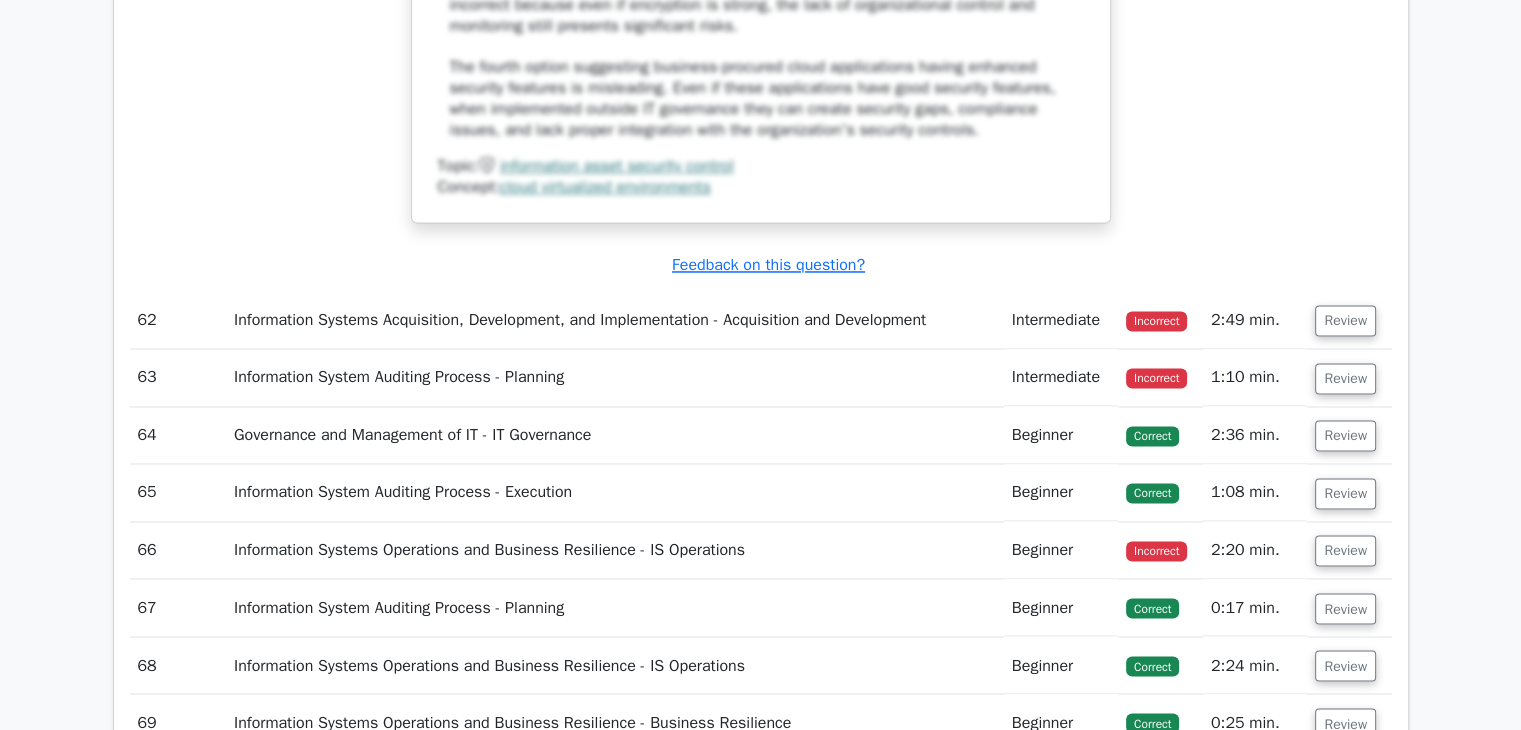 click on "Review" at bounding box center [1345, 320] 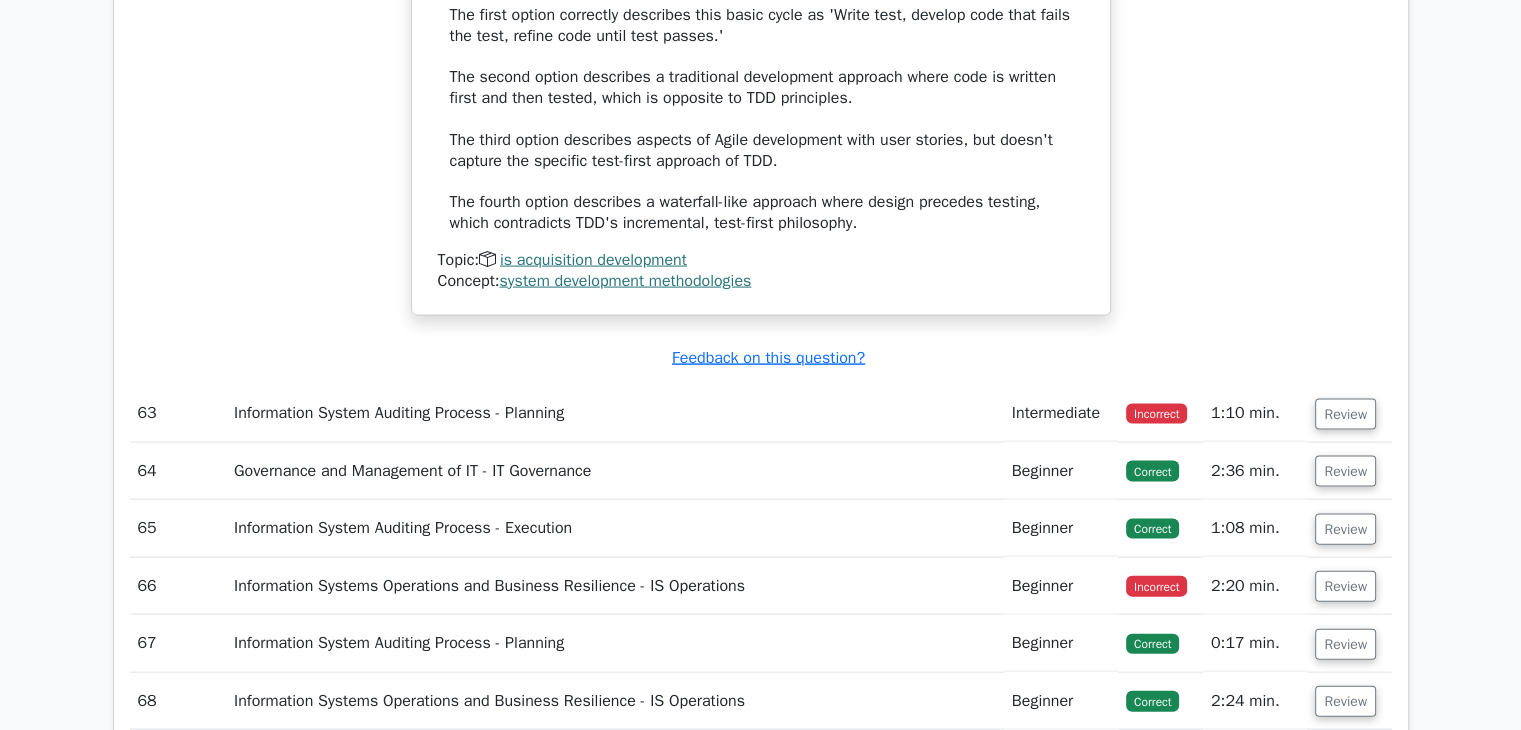 scroll, scrollTop: 27024, scrollLeft: 0, axis: vertical 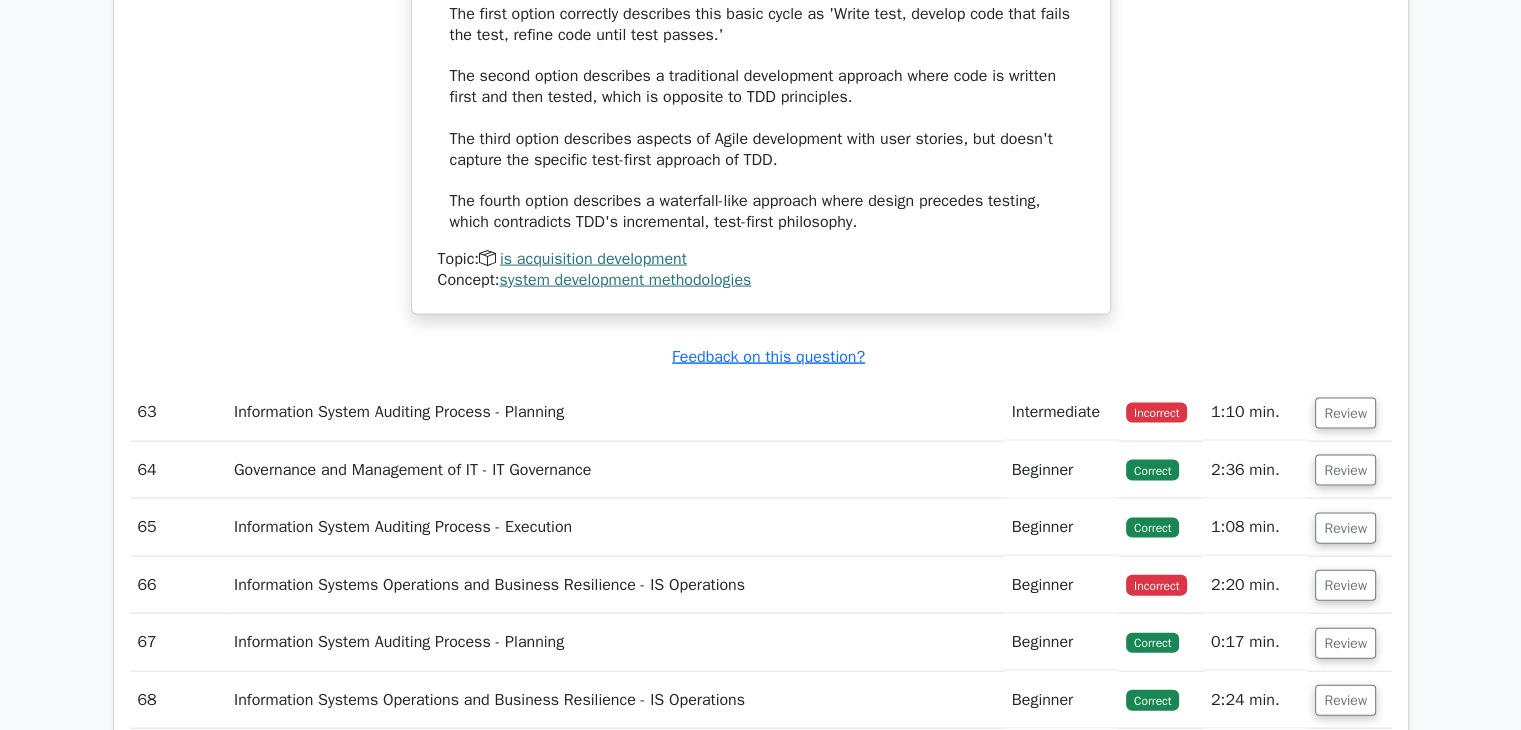 click on "Review" at bounding box center [1345, 413] 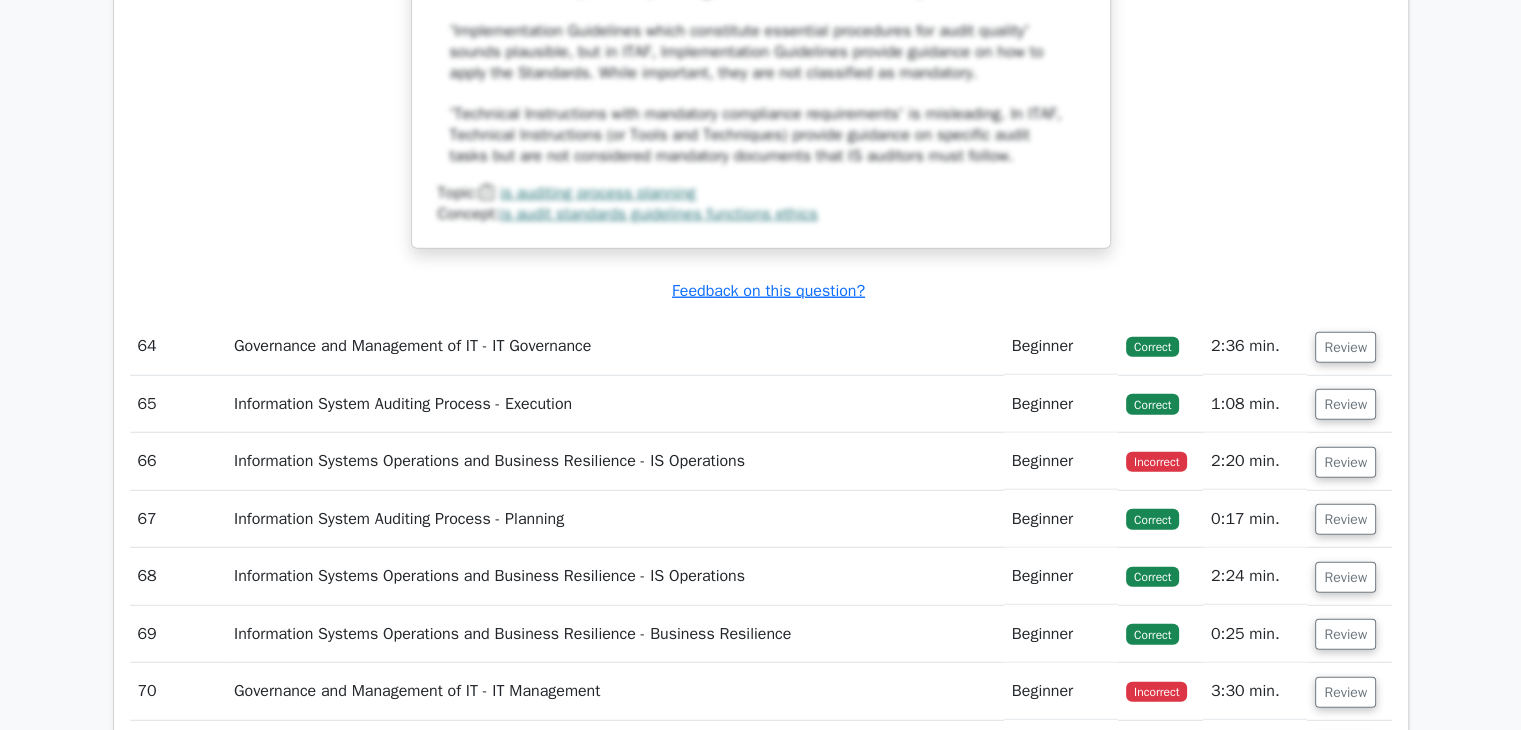 scroll, scrollTop: 28132, scrollLeft: 0, axis: vertical 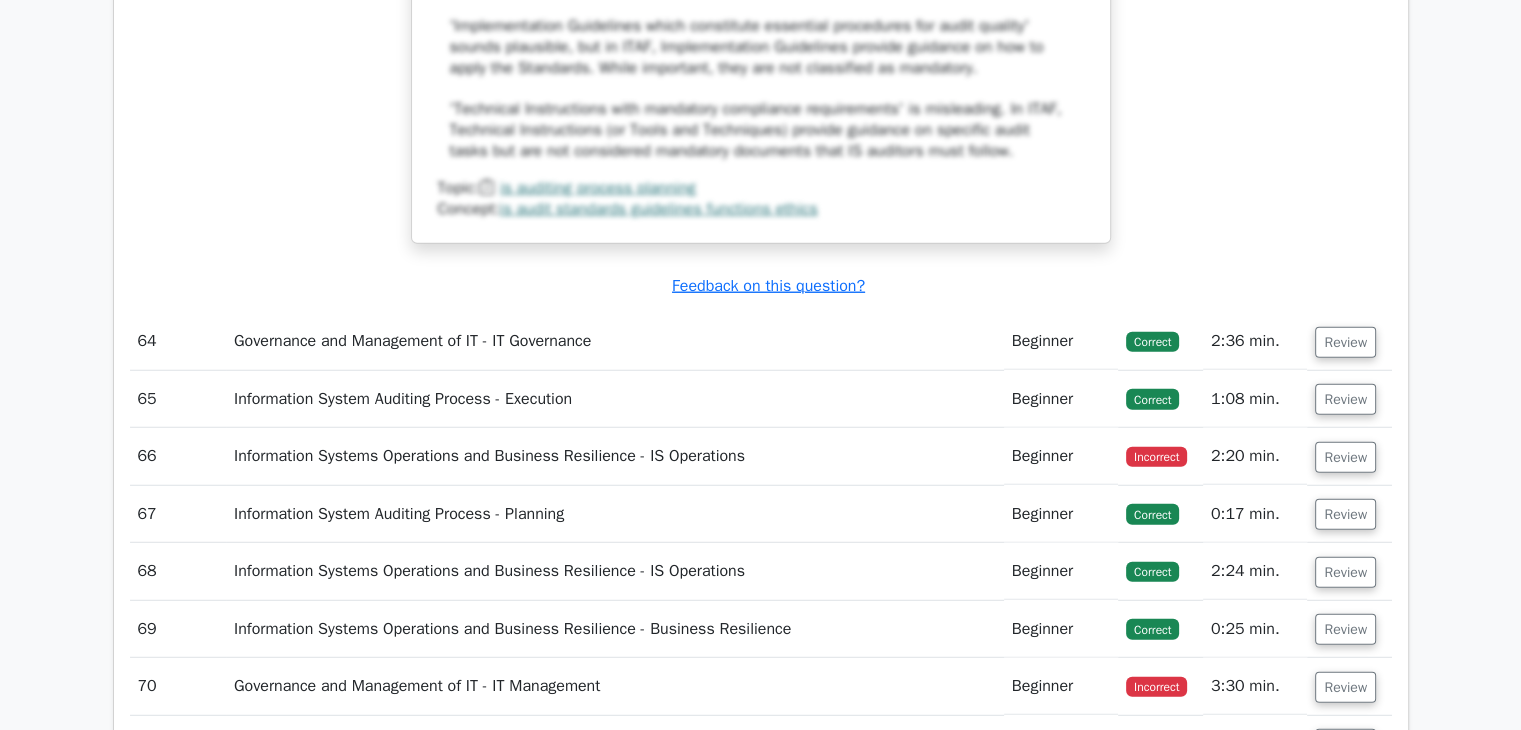 click on "Review" at bounding box center [1345, 457] 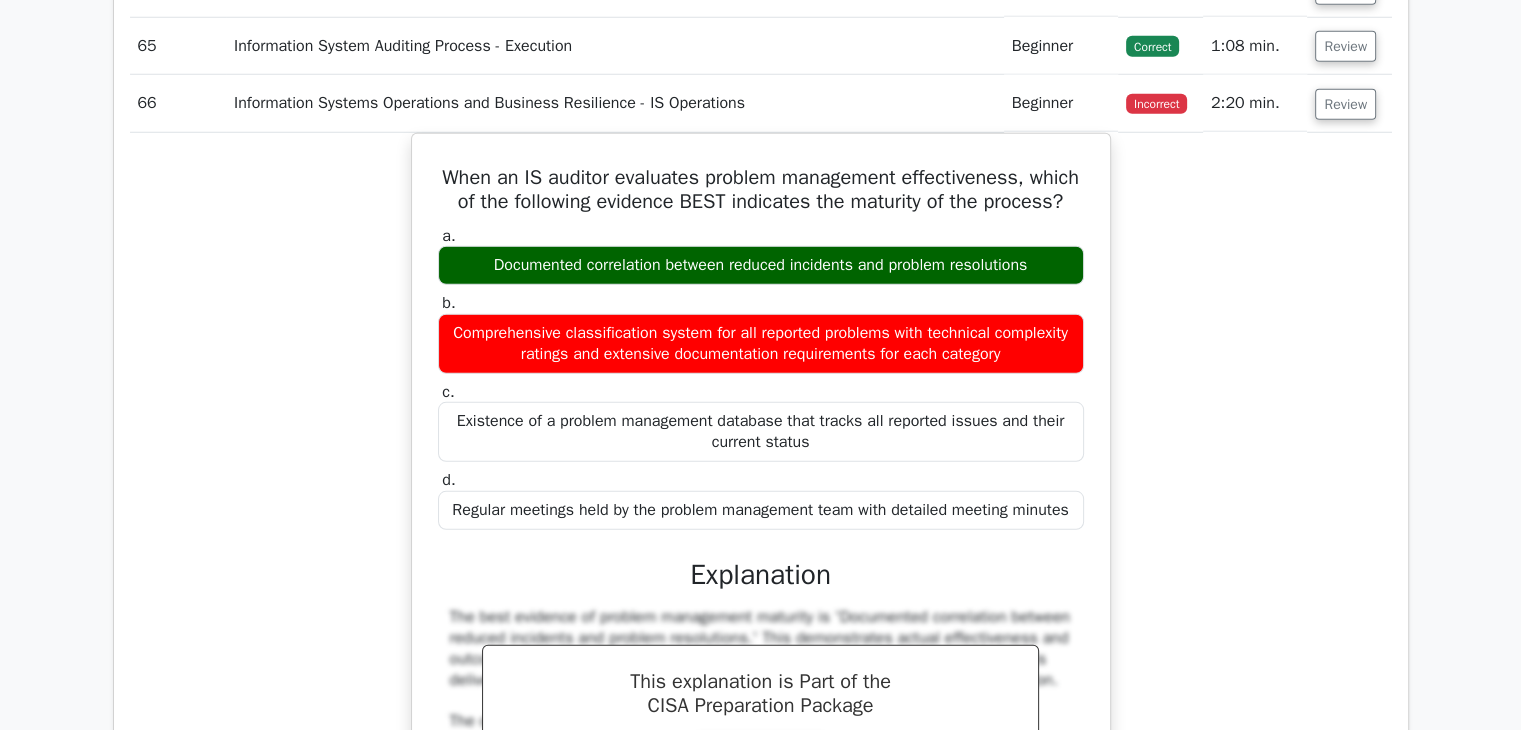 scroll, scrollTop: 28486, scrollLeft: 0, axis: vertical 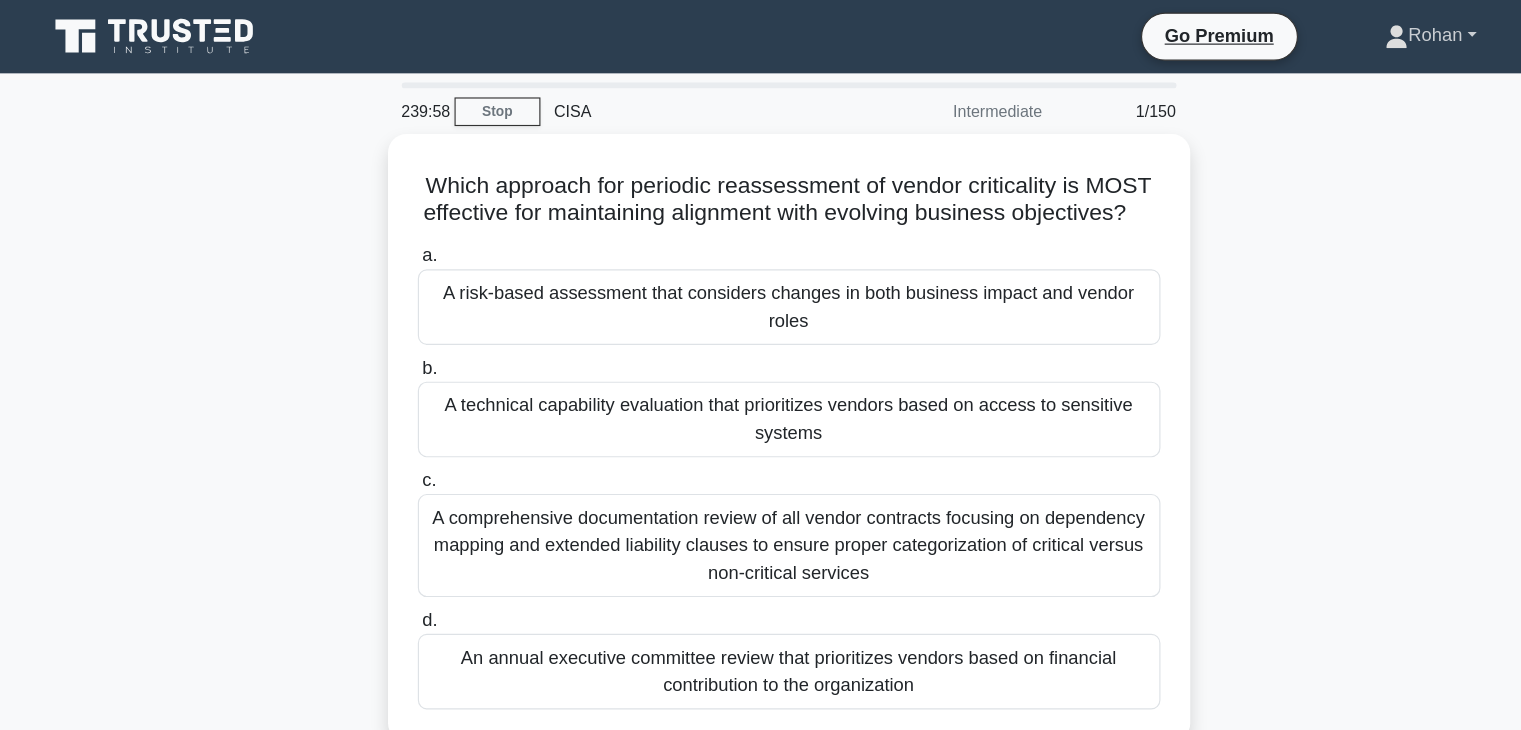 click on "Rohan" at bounding box center (1320, 31) 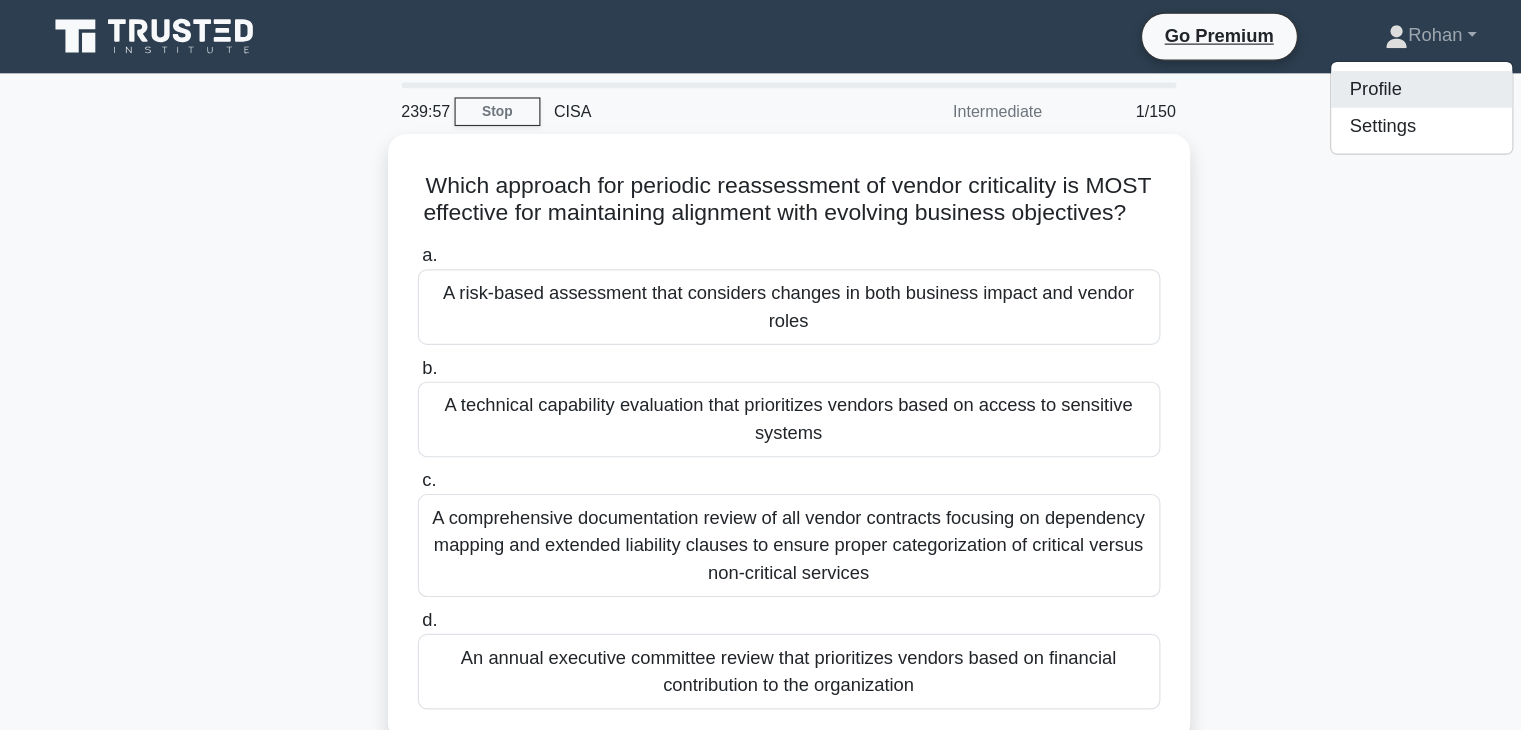click on "Profile" at bounding box center (1313, 78) 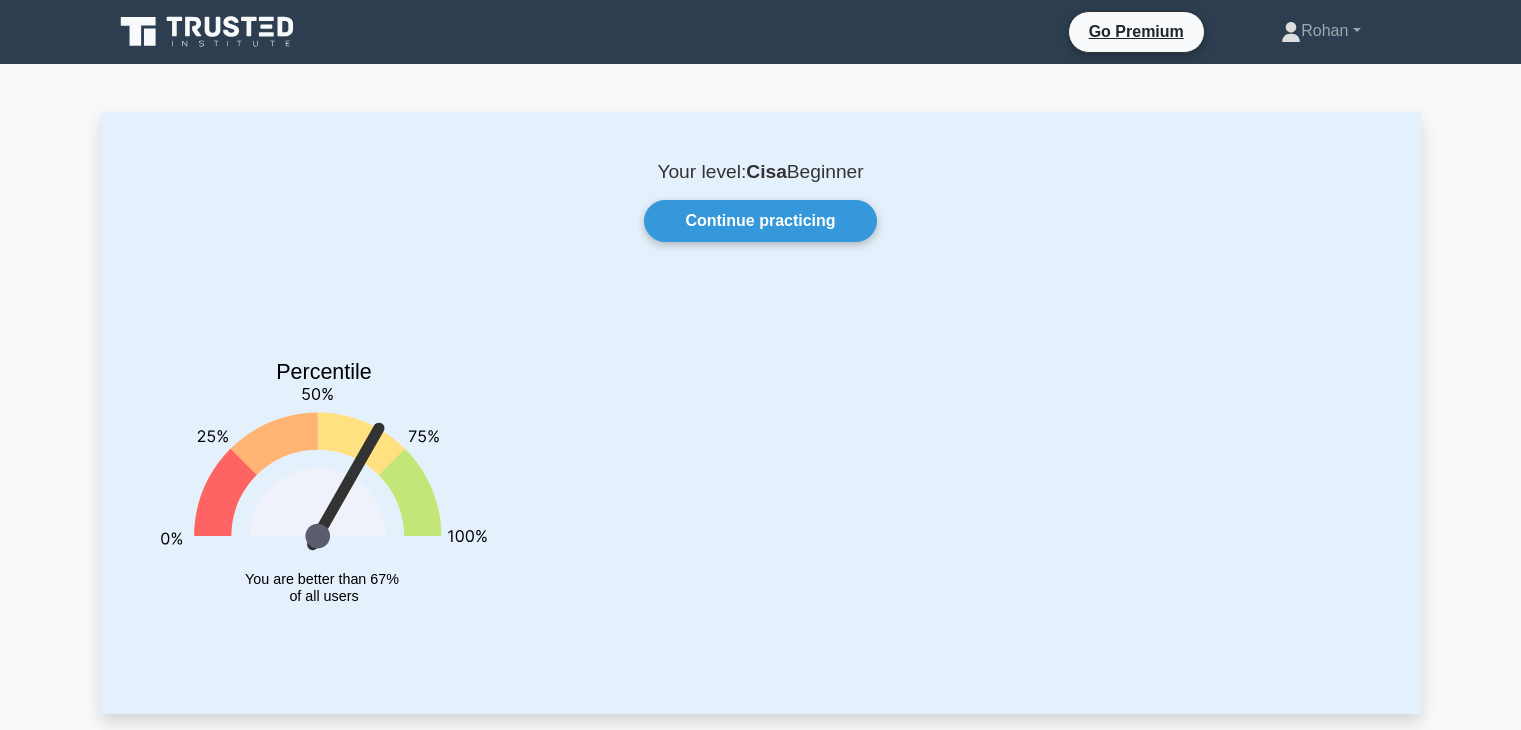 scroll, scrollTop: 0, scrollLeft: 0, axis: both 